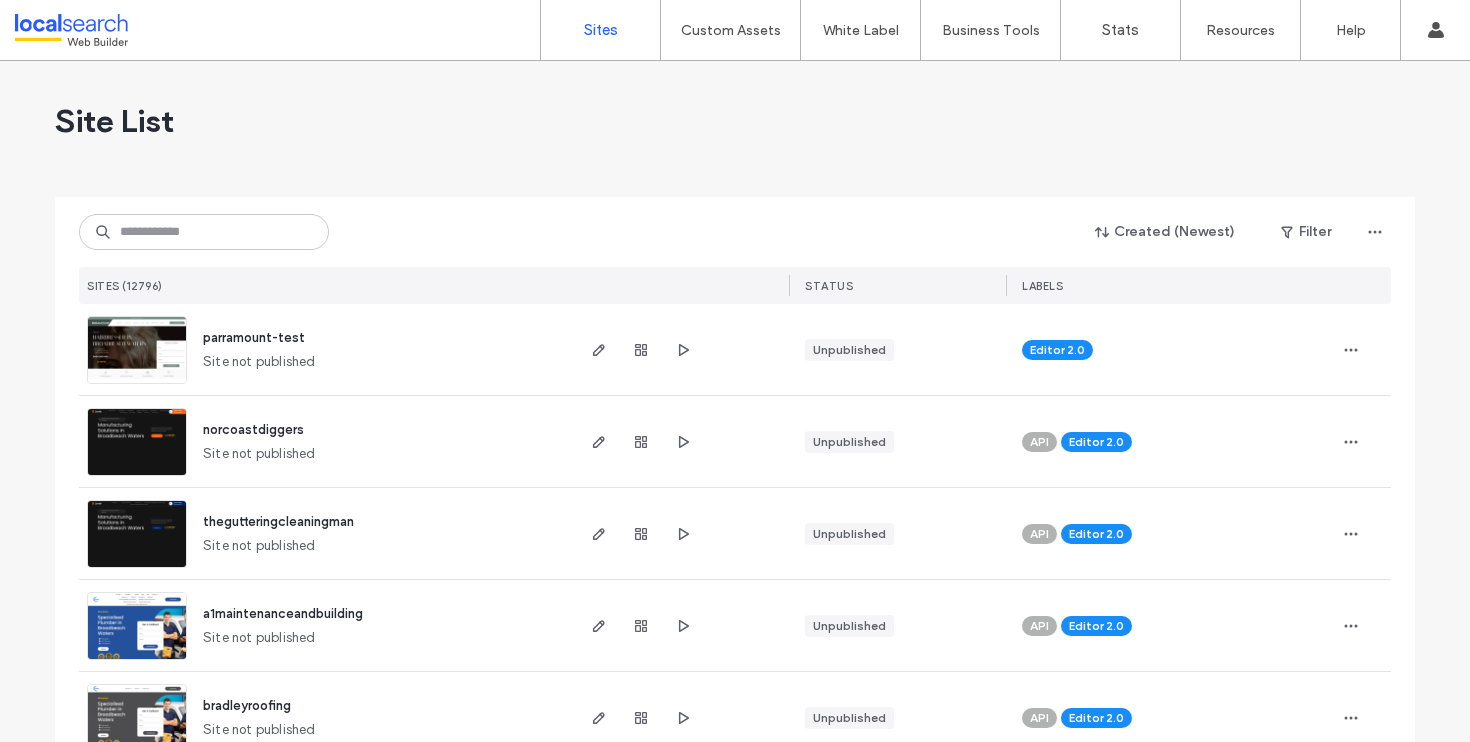 scroll, scrollTop: 0, scrollLeft: 0, axis: both 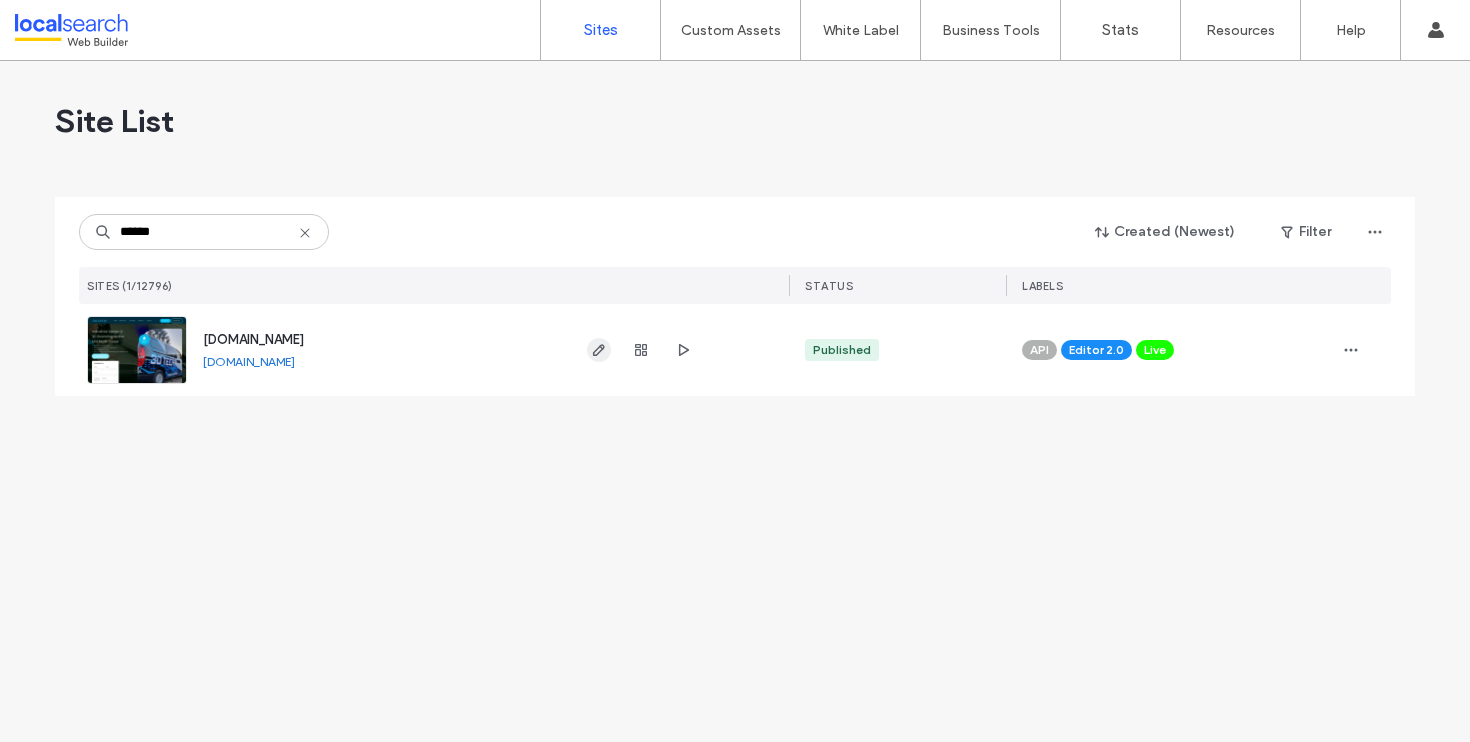 type on "******" 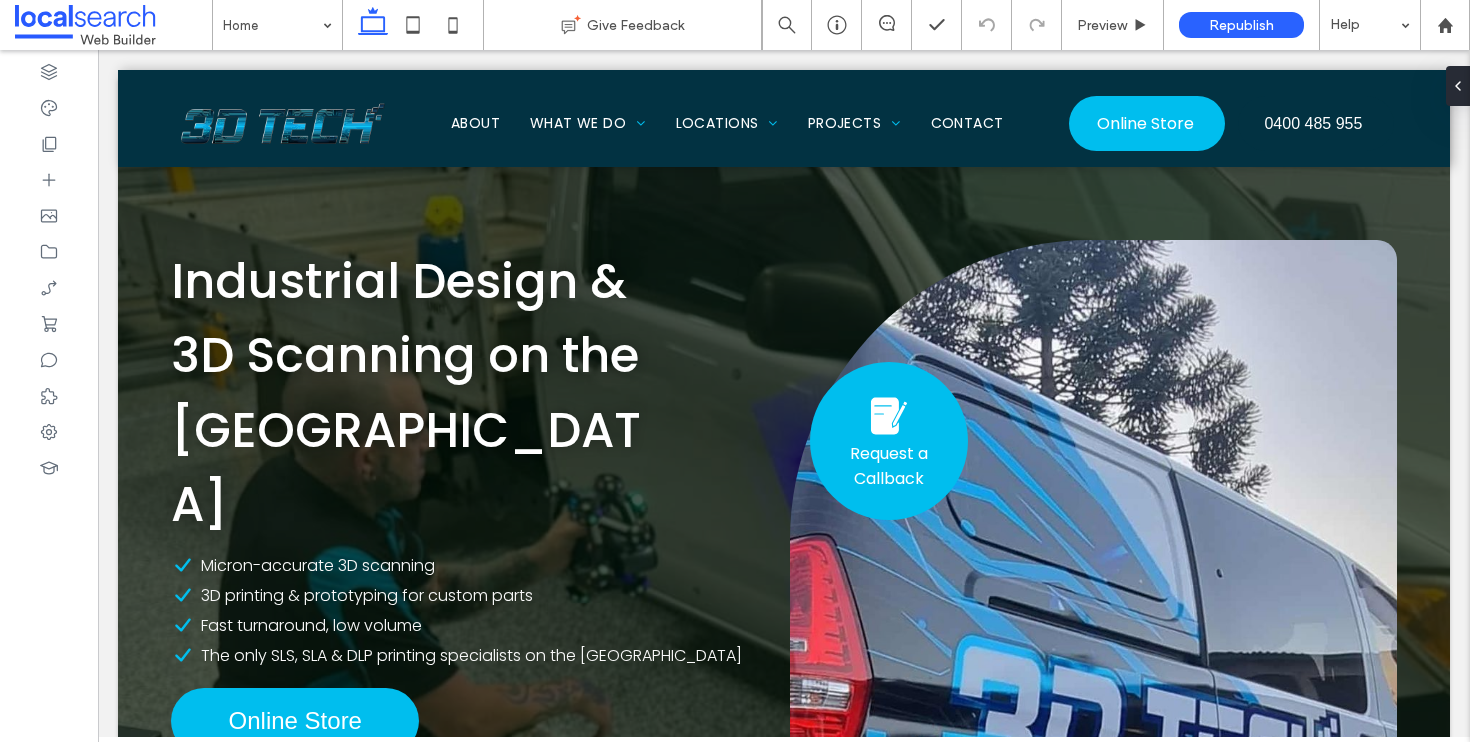 scroll, scrollTop: 0, scrollLeft: 0, axis: both 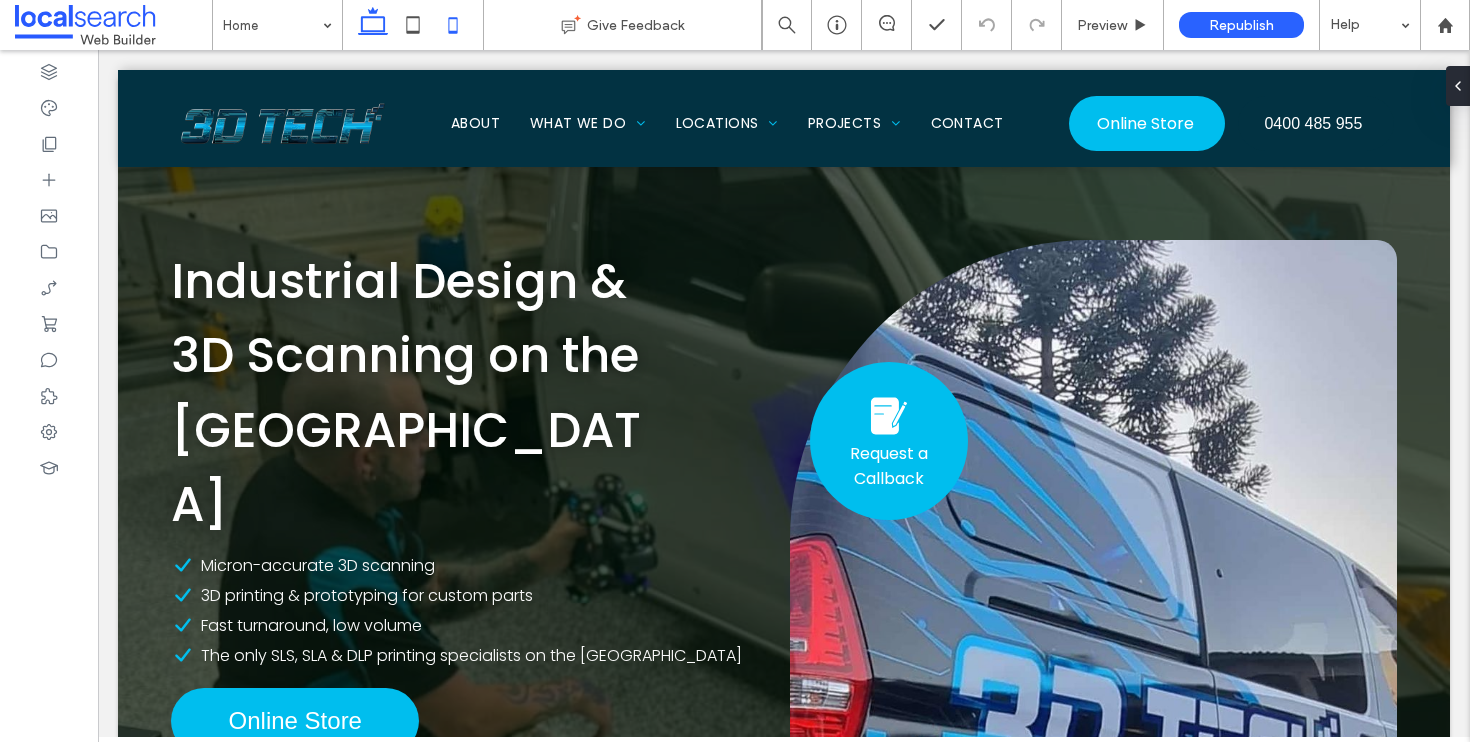 click 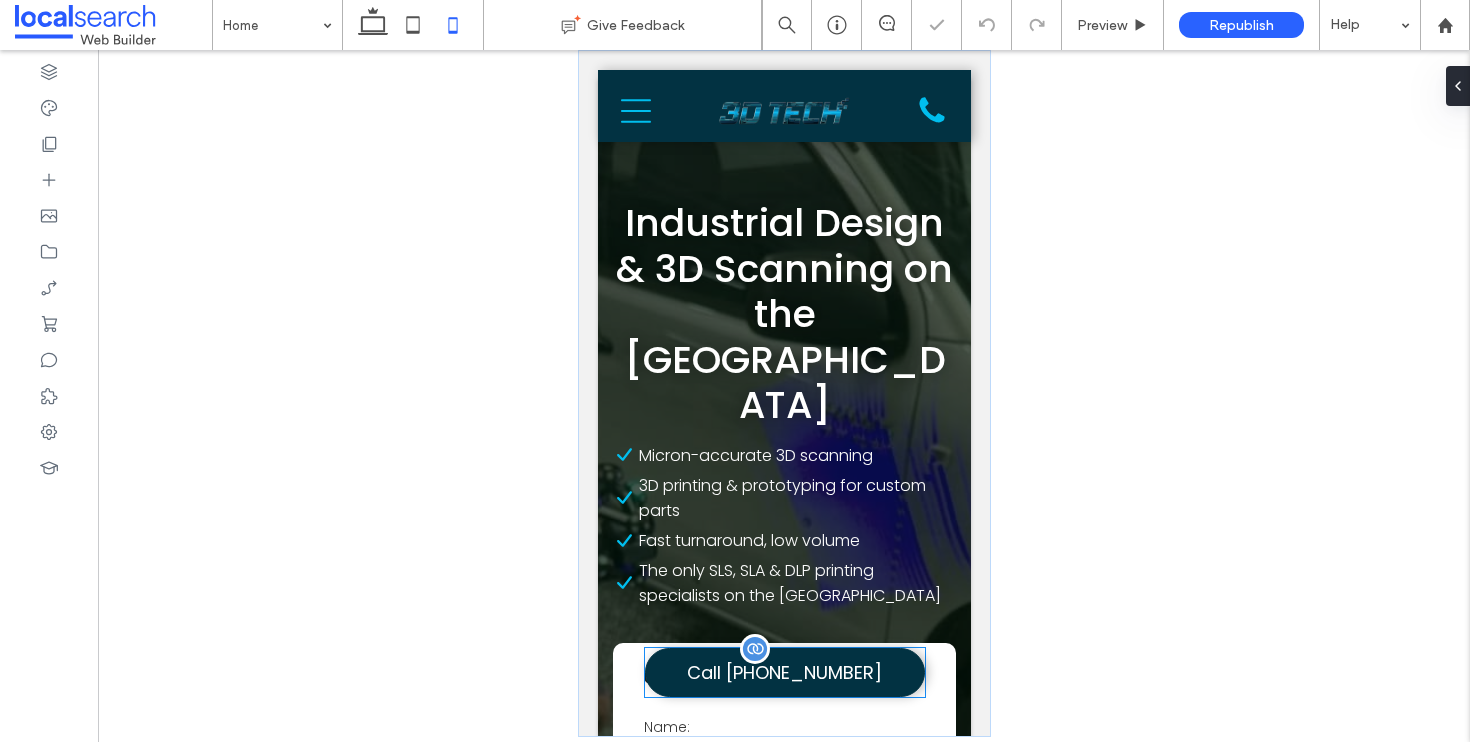 click on "Call [PHONE_NUMBER]" at bounding box center (783, 672) 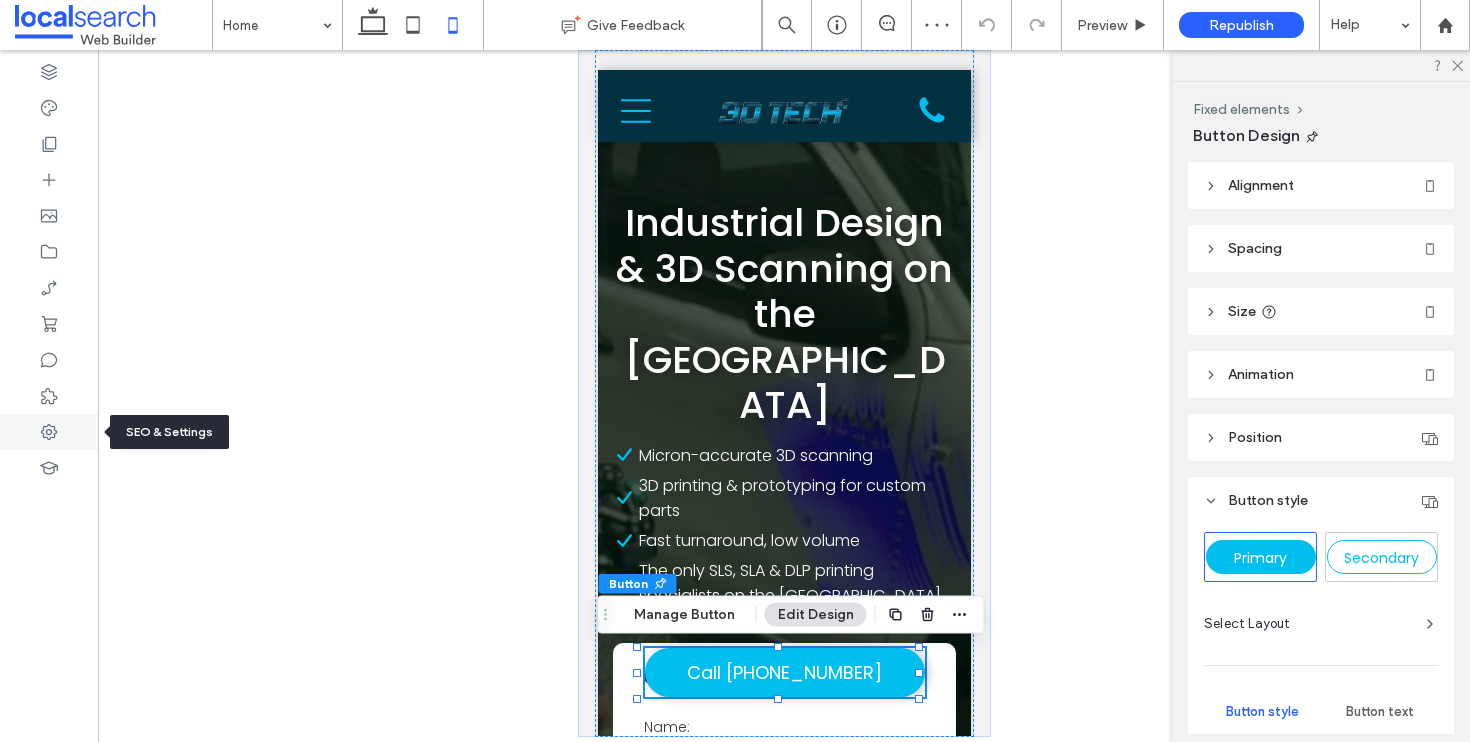 click at bounding box center [49, 432] 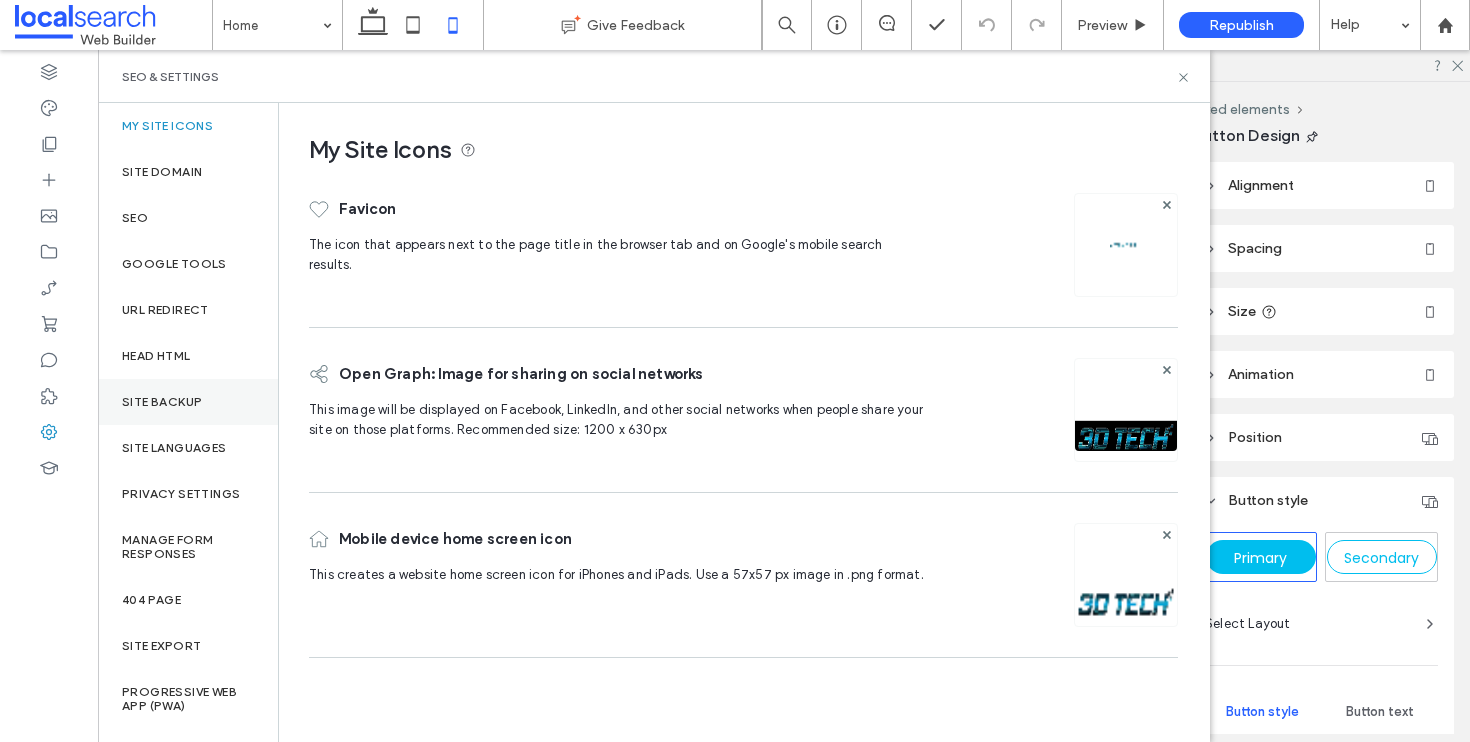click on "Site Backup" at bounding box center [188, 402] 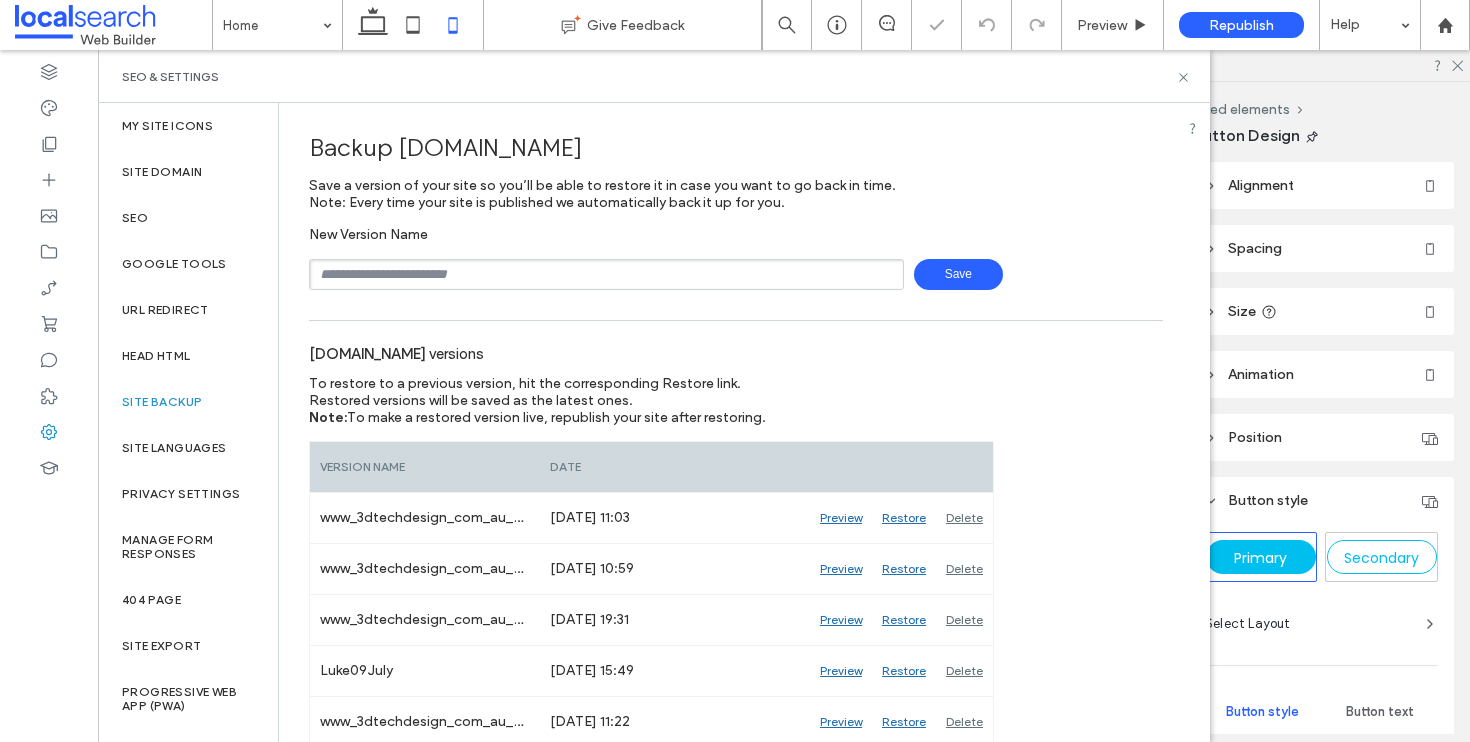 click at bounding box center (606, 274) 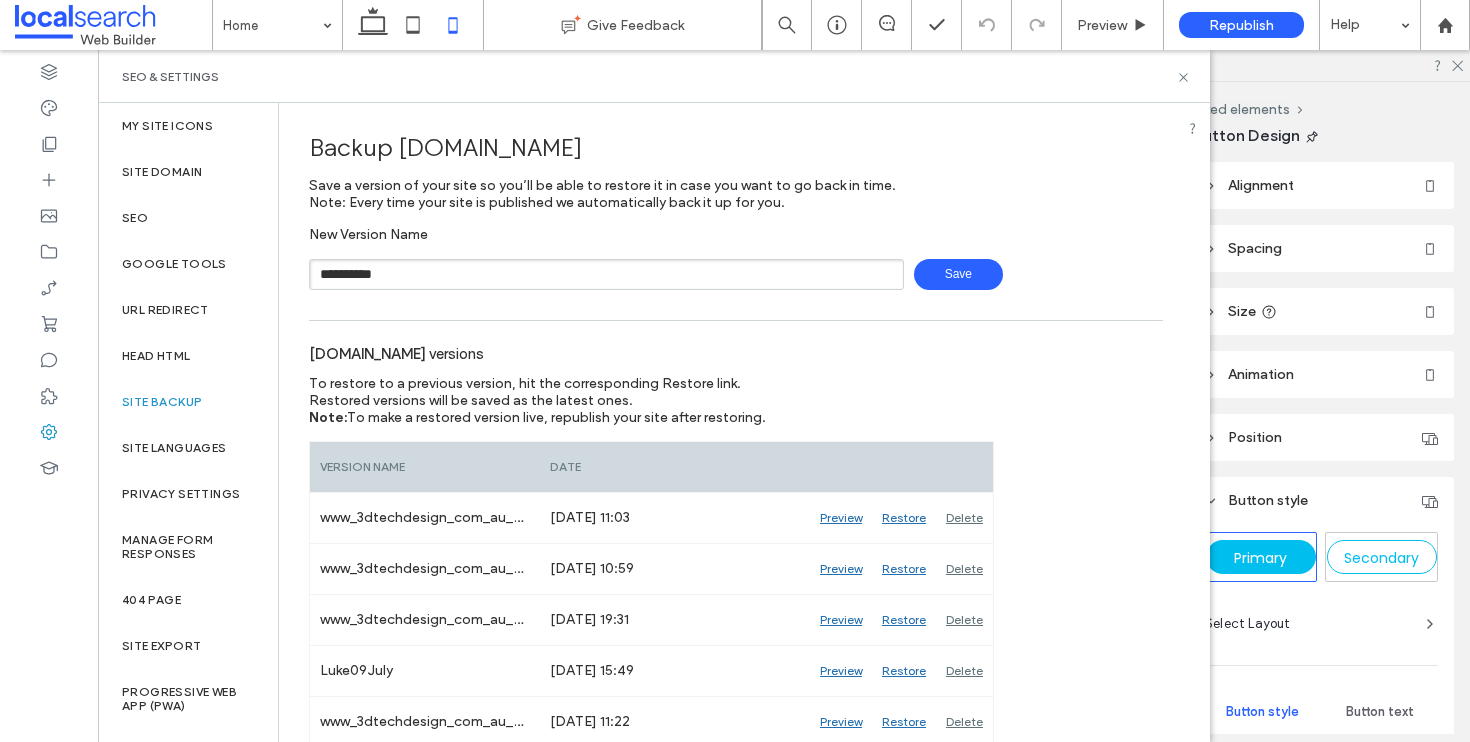 type on "**********" 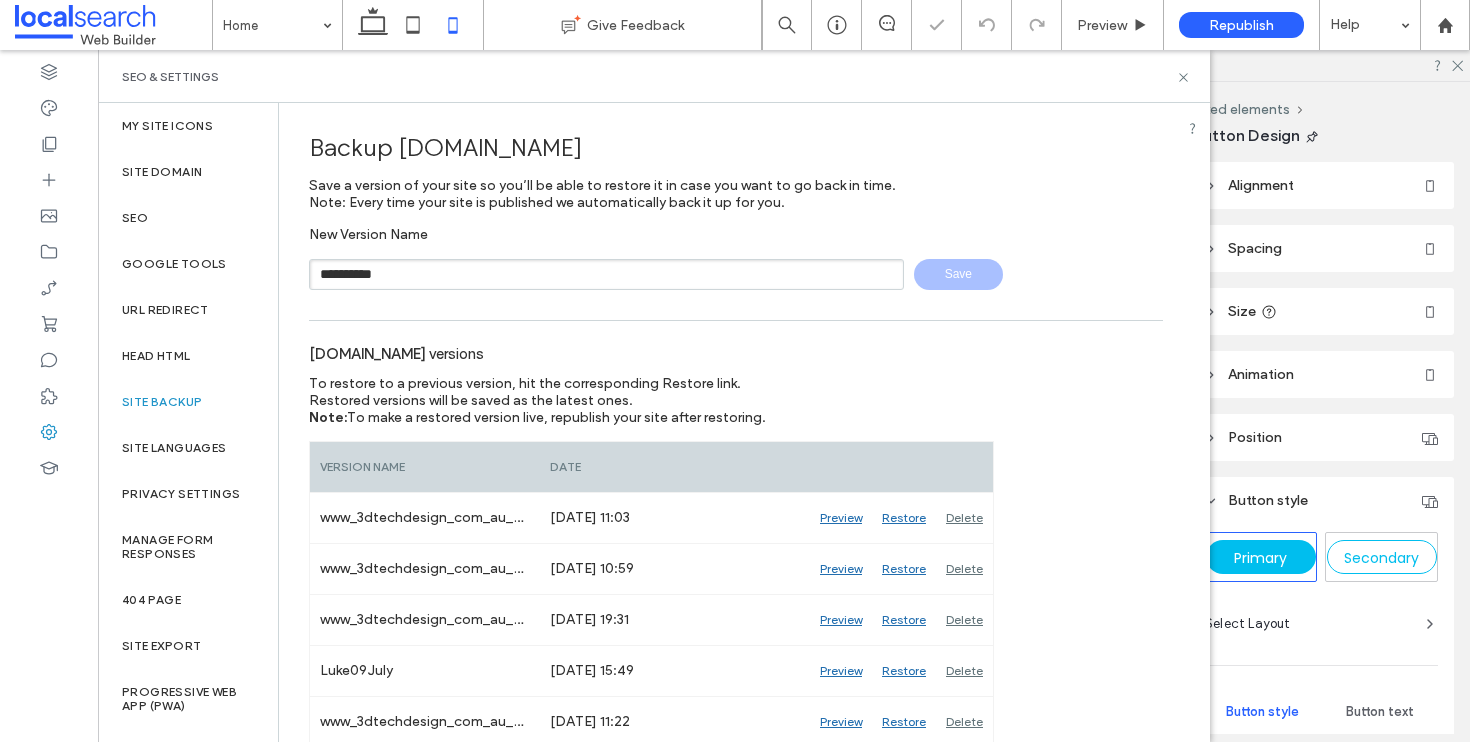 type 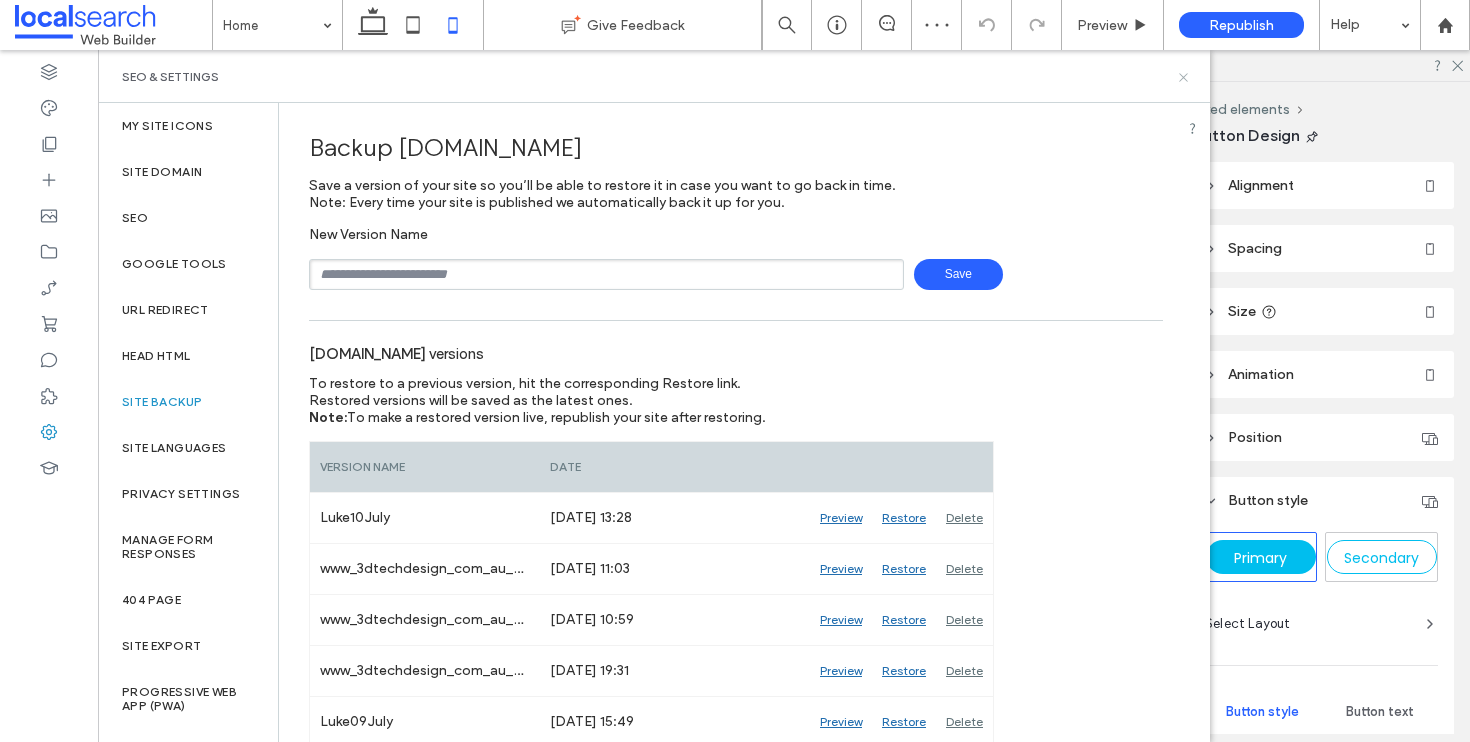 click 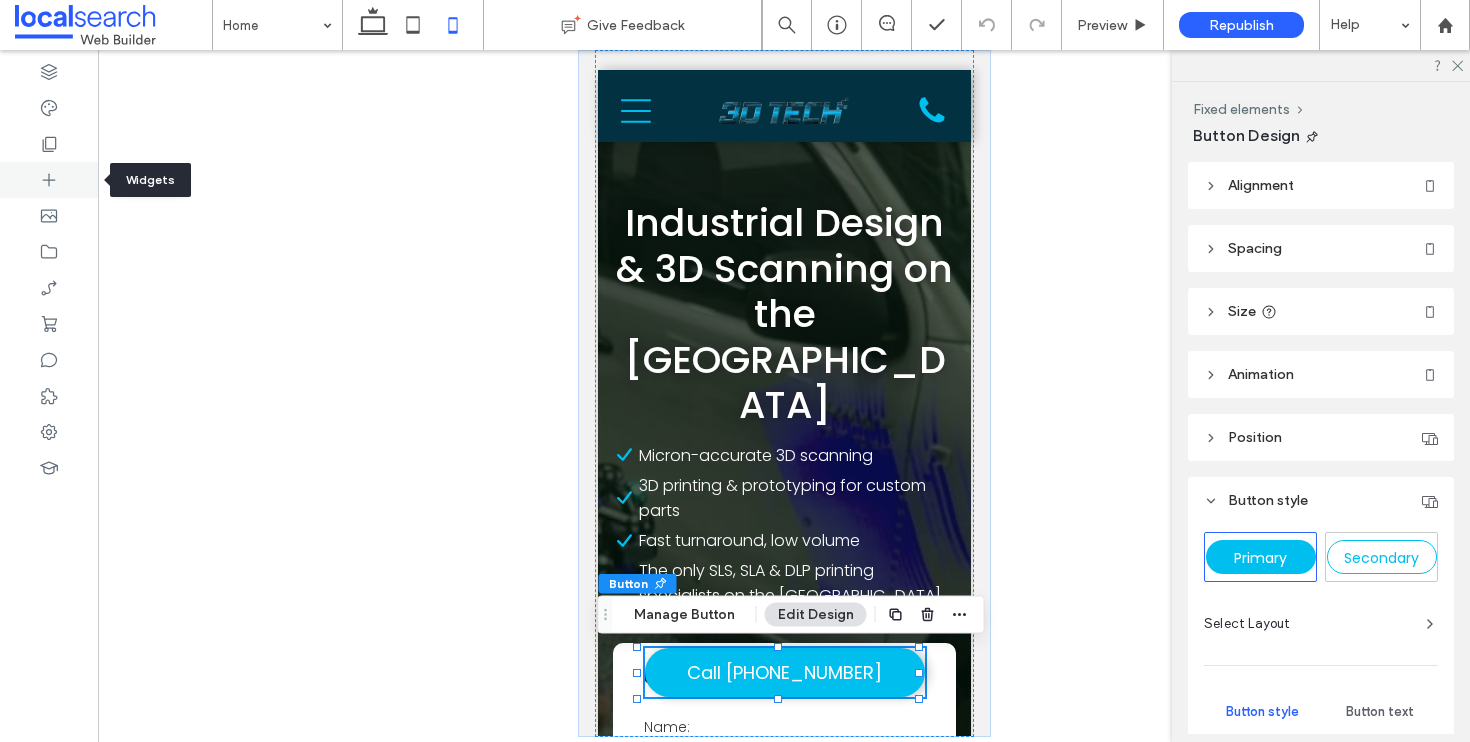 click at bounding box center (49, 180) 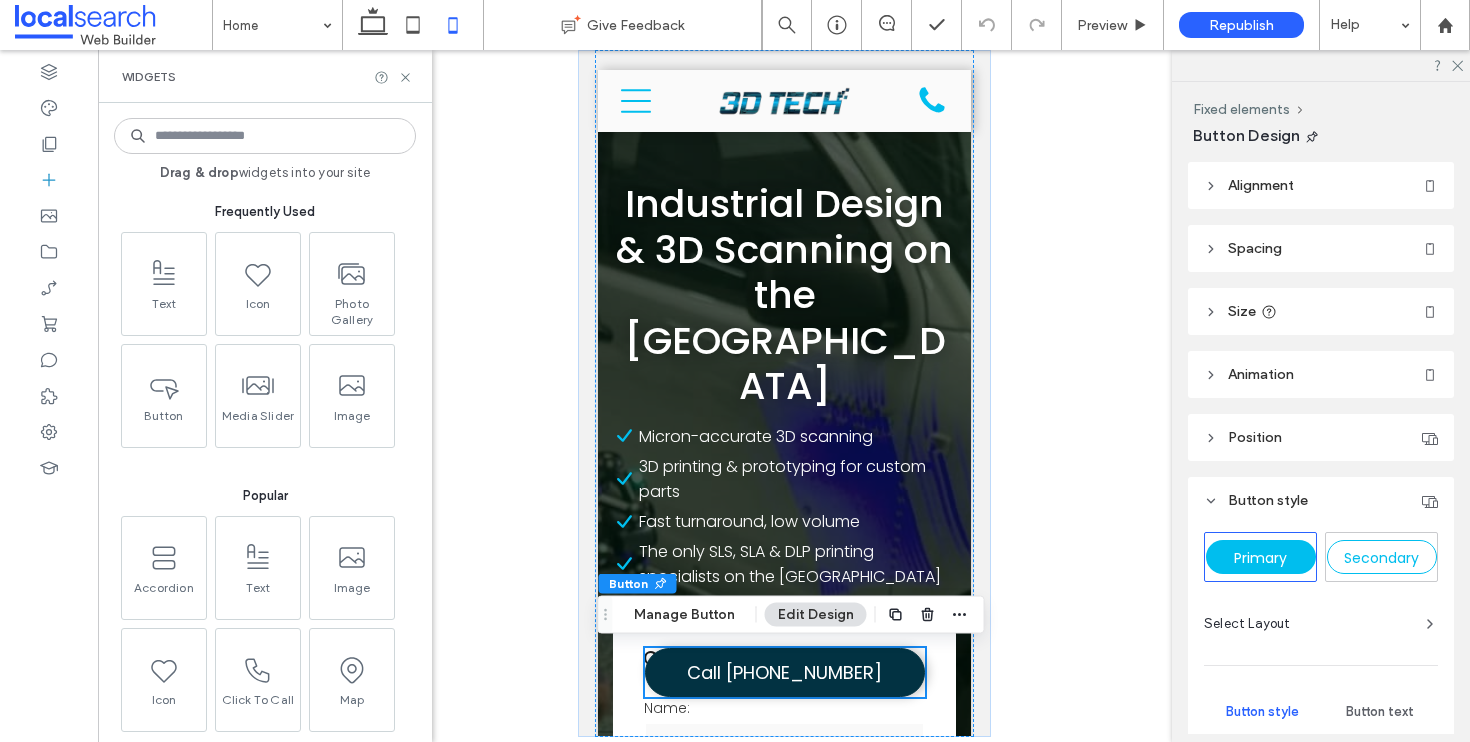 scroll, scrollTop: 41, scrollLeft: 0, axis: vertical 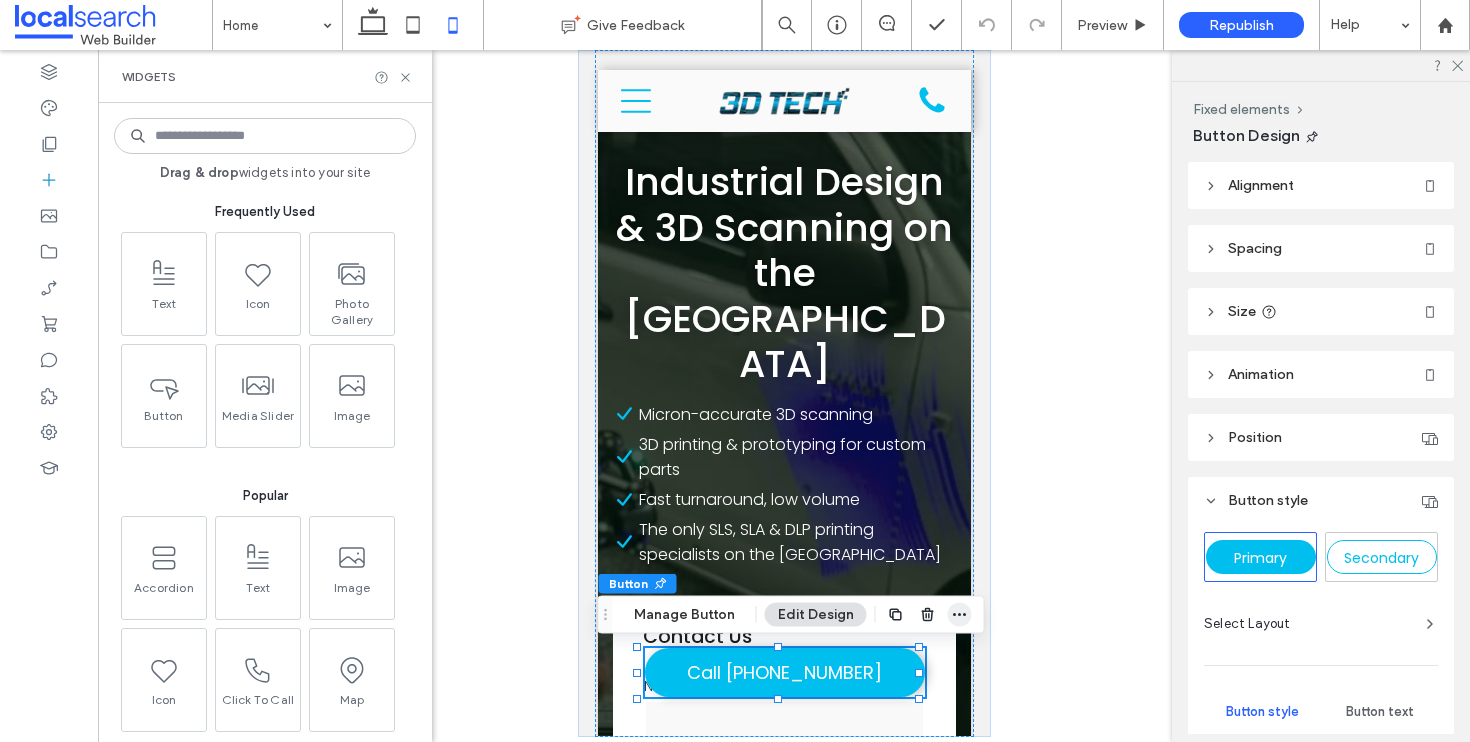 click 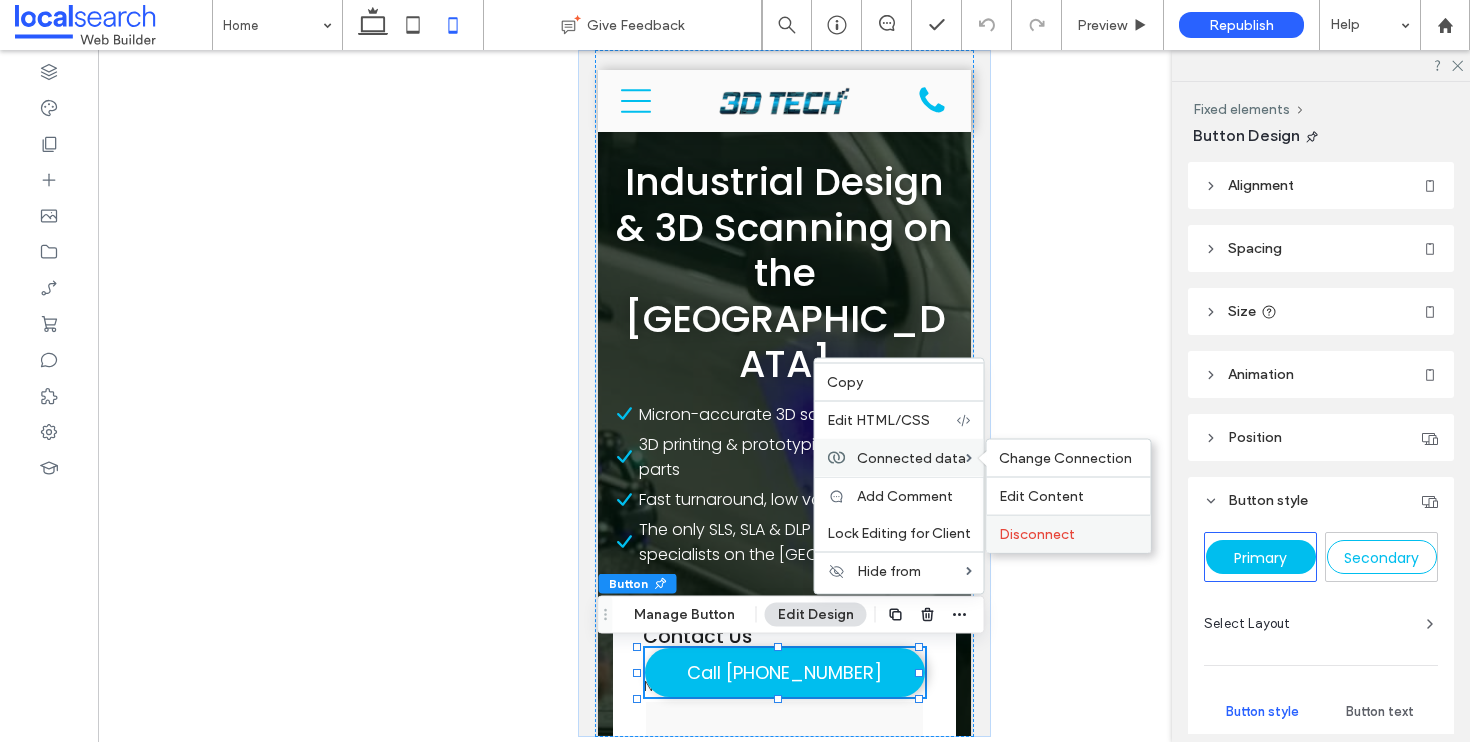 click on "Disconnect" at bounding box center (1037, 534) 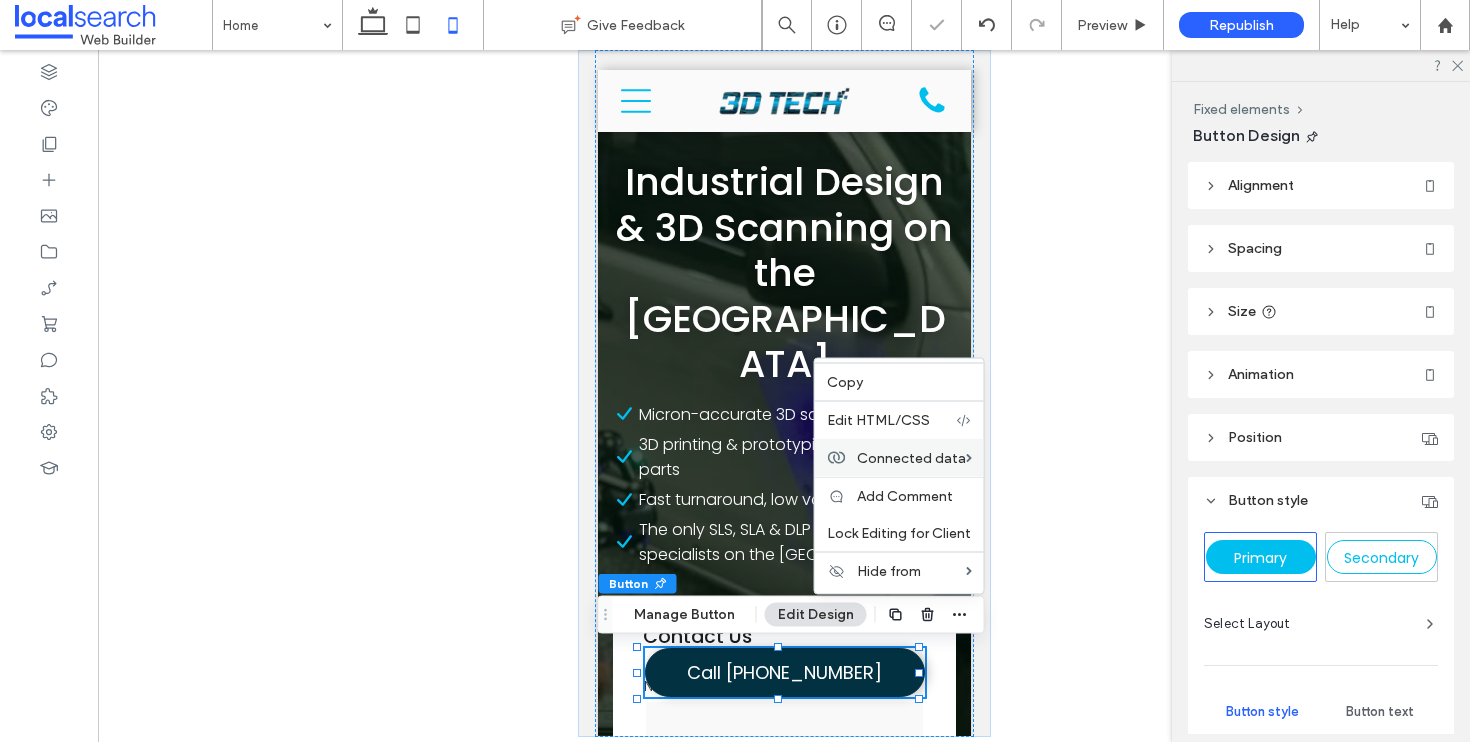 click on "Call [PHONE_NUMBER]" at bounding box center (783, 672) 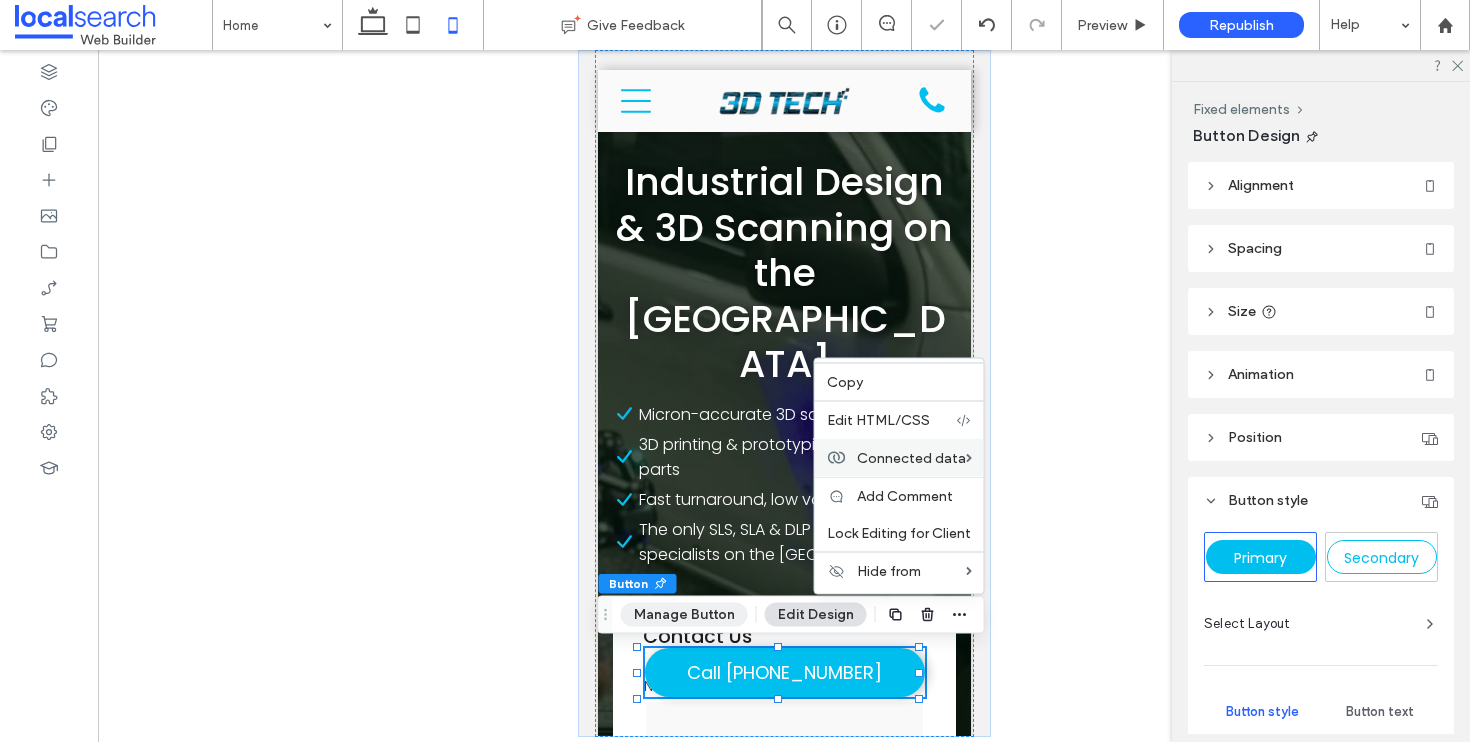 click on "Manage Button" at bounding box center (684, 615) 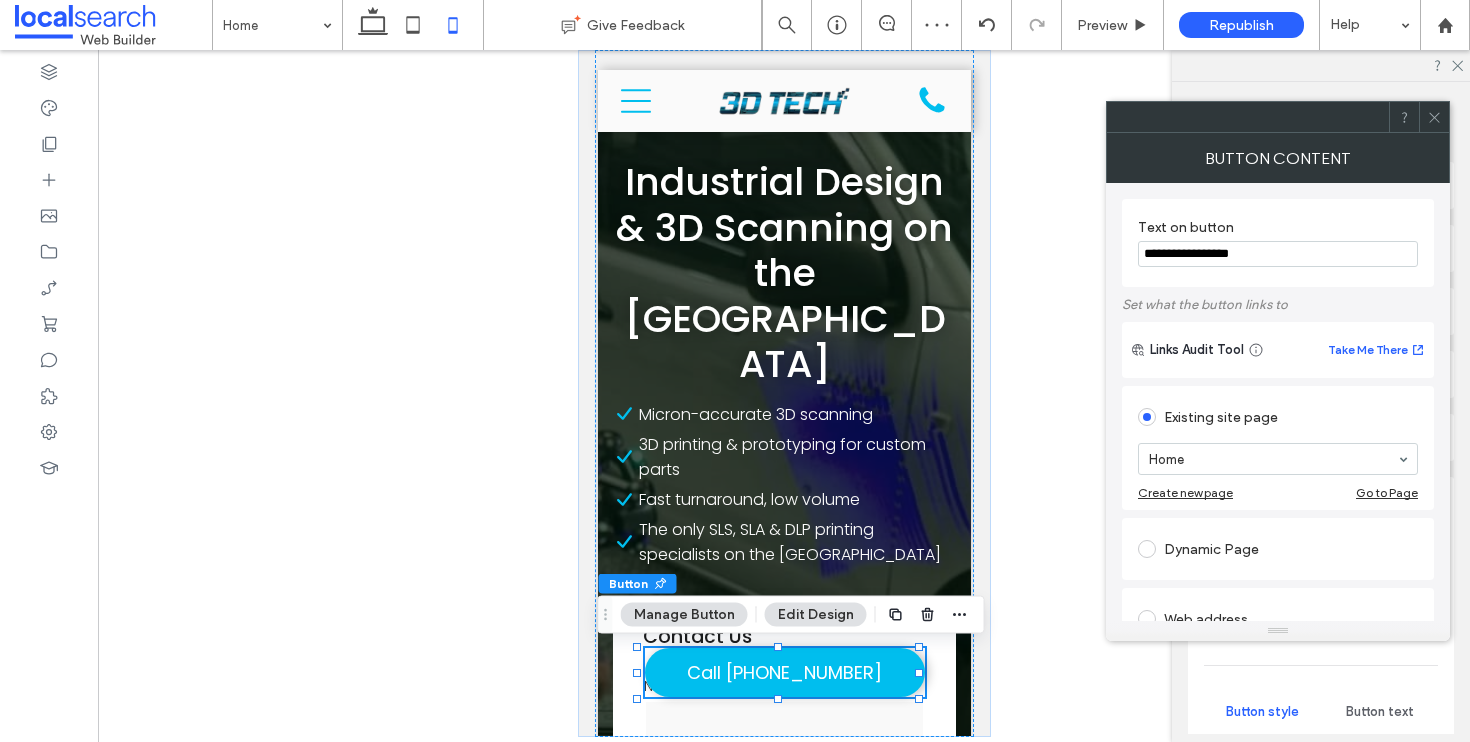 drag, startPoint x: 1303, startPoint y: 258, endPoint x: 1145, endPoint y: 235, distance: 159.66527 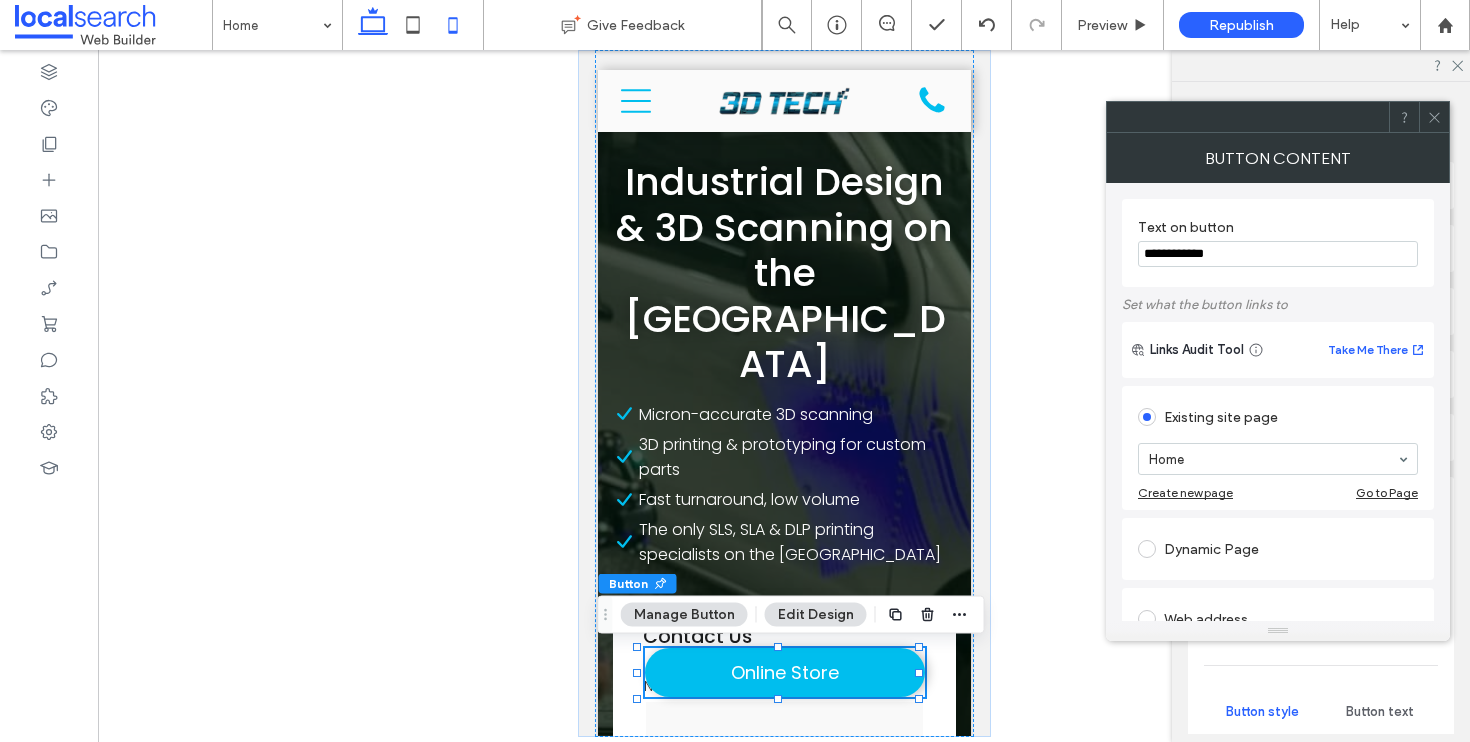 type on "**********" 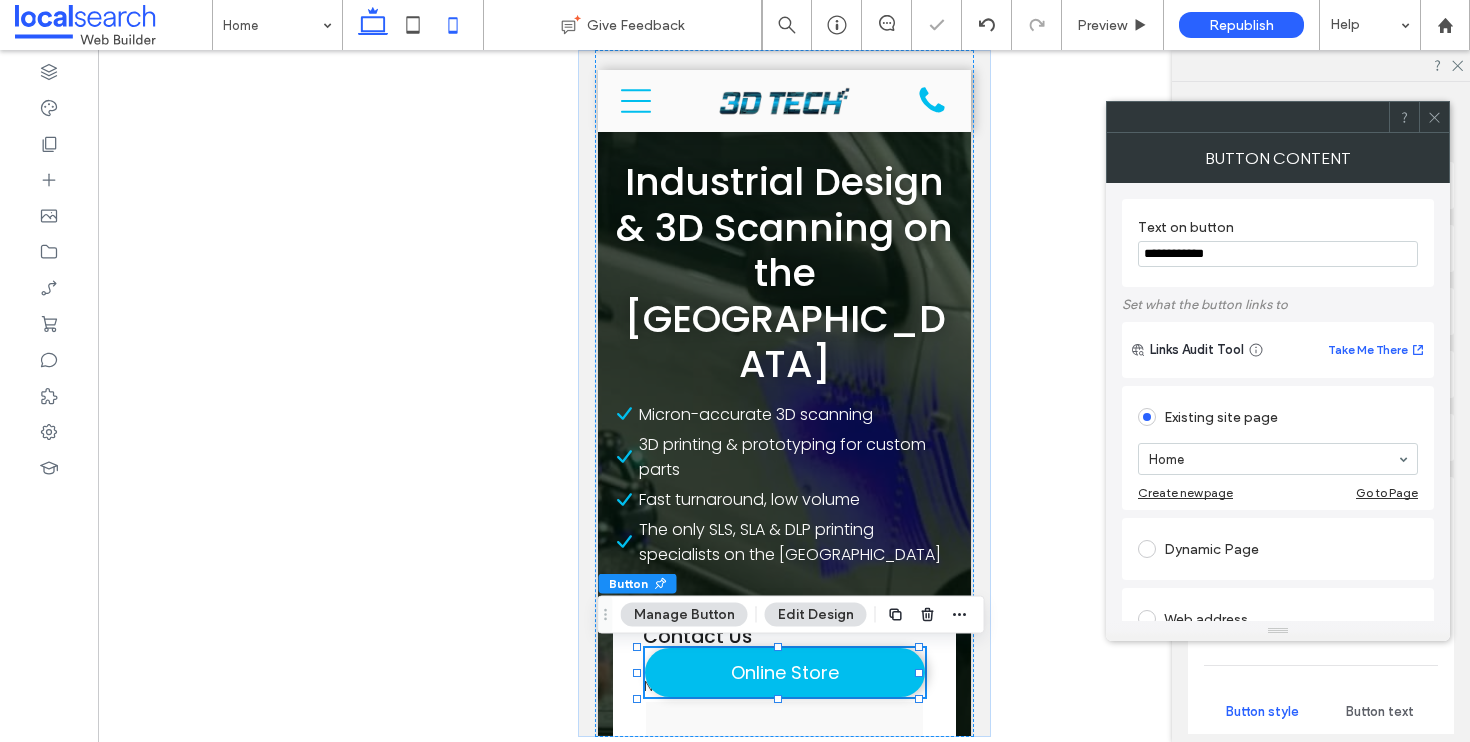 click 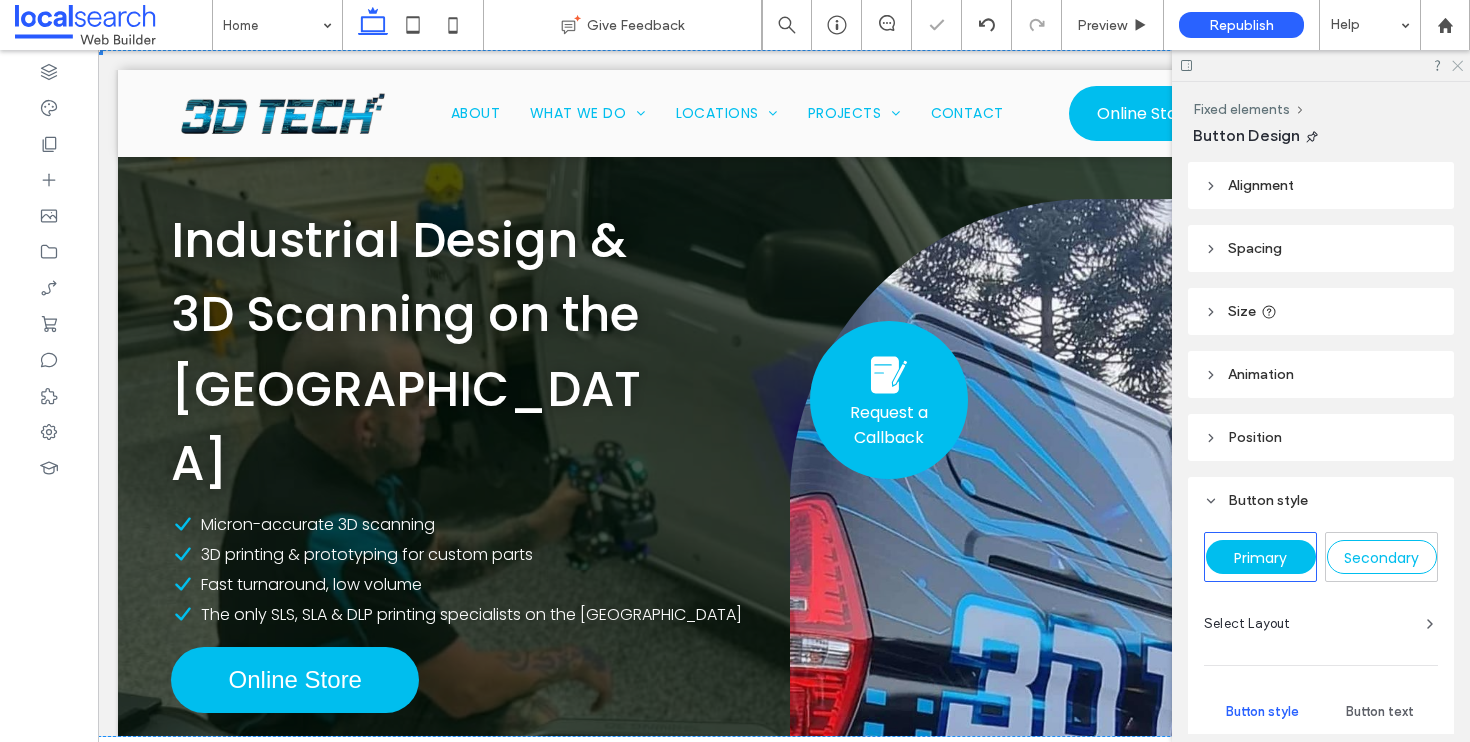 click 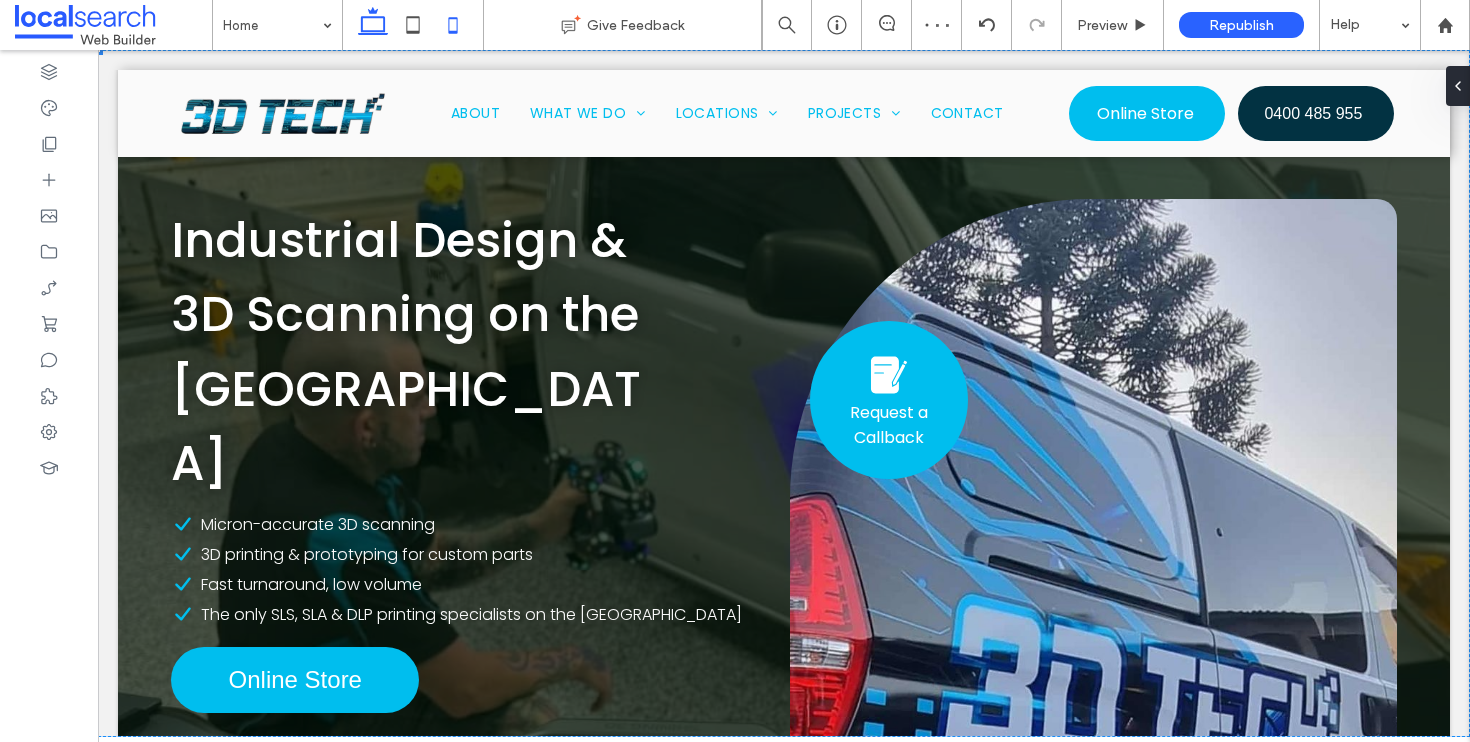 click 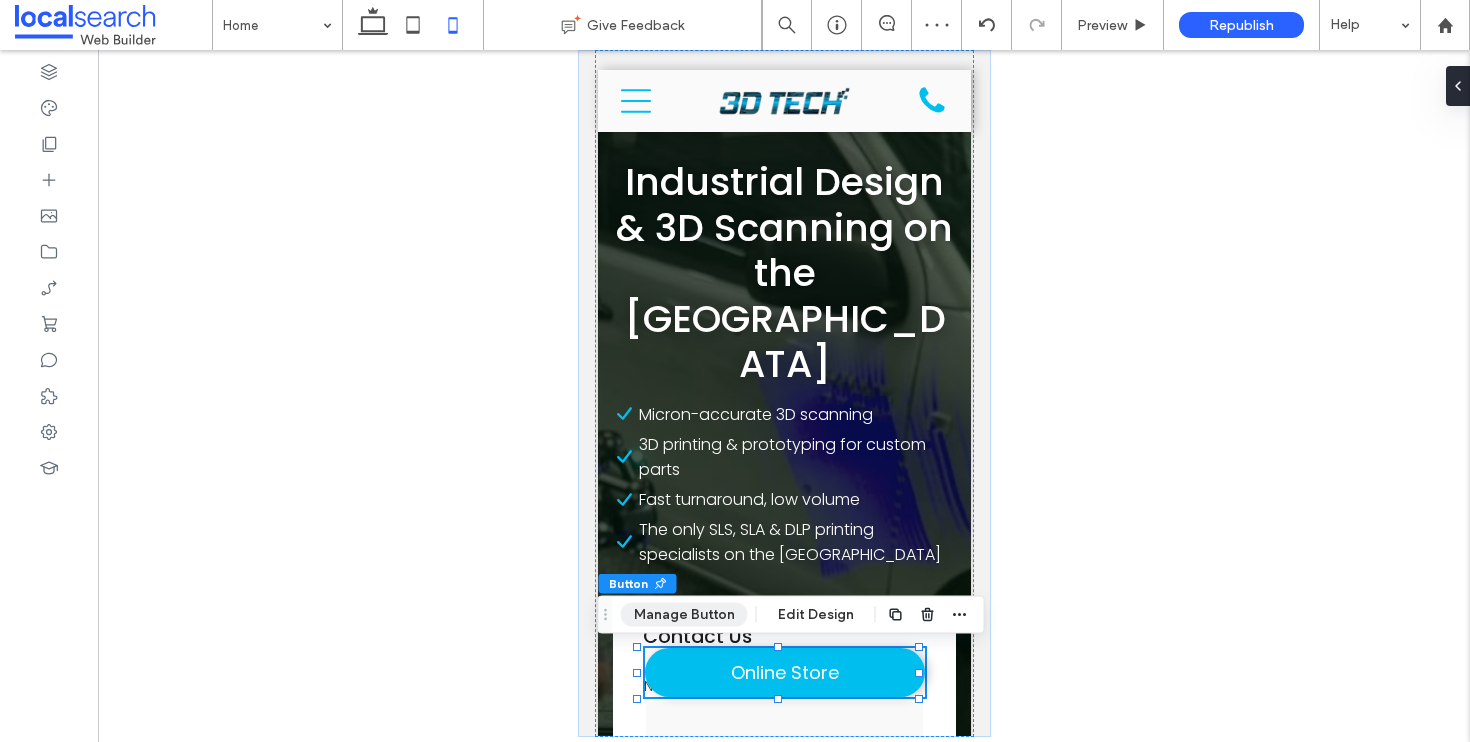 click on "Manage Button" at bounding box center [684, 615] 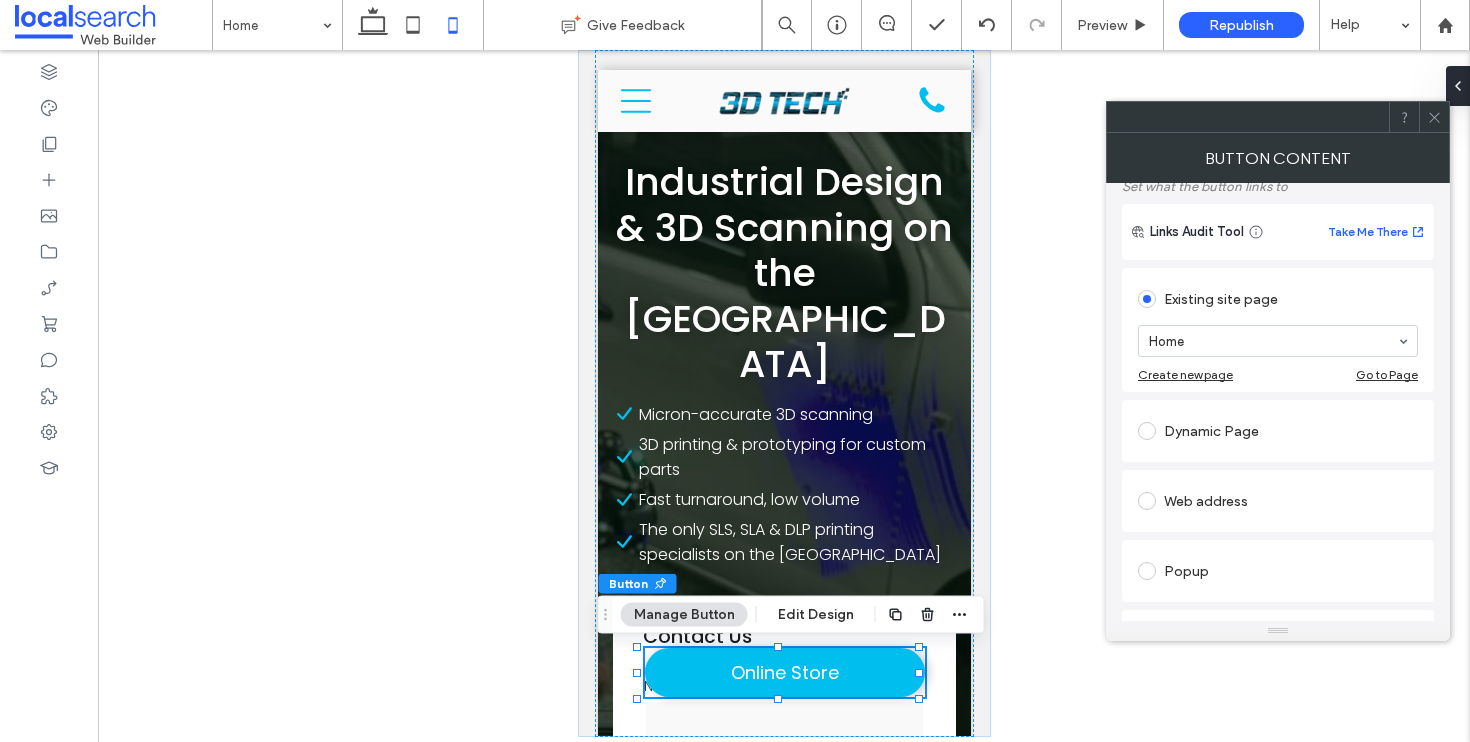 scroll, scrollTop: 118, scrollLeft: 0, axis: vertical 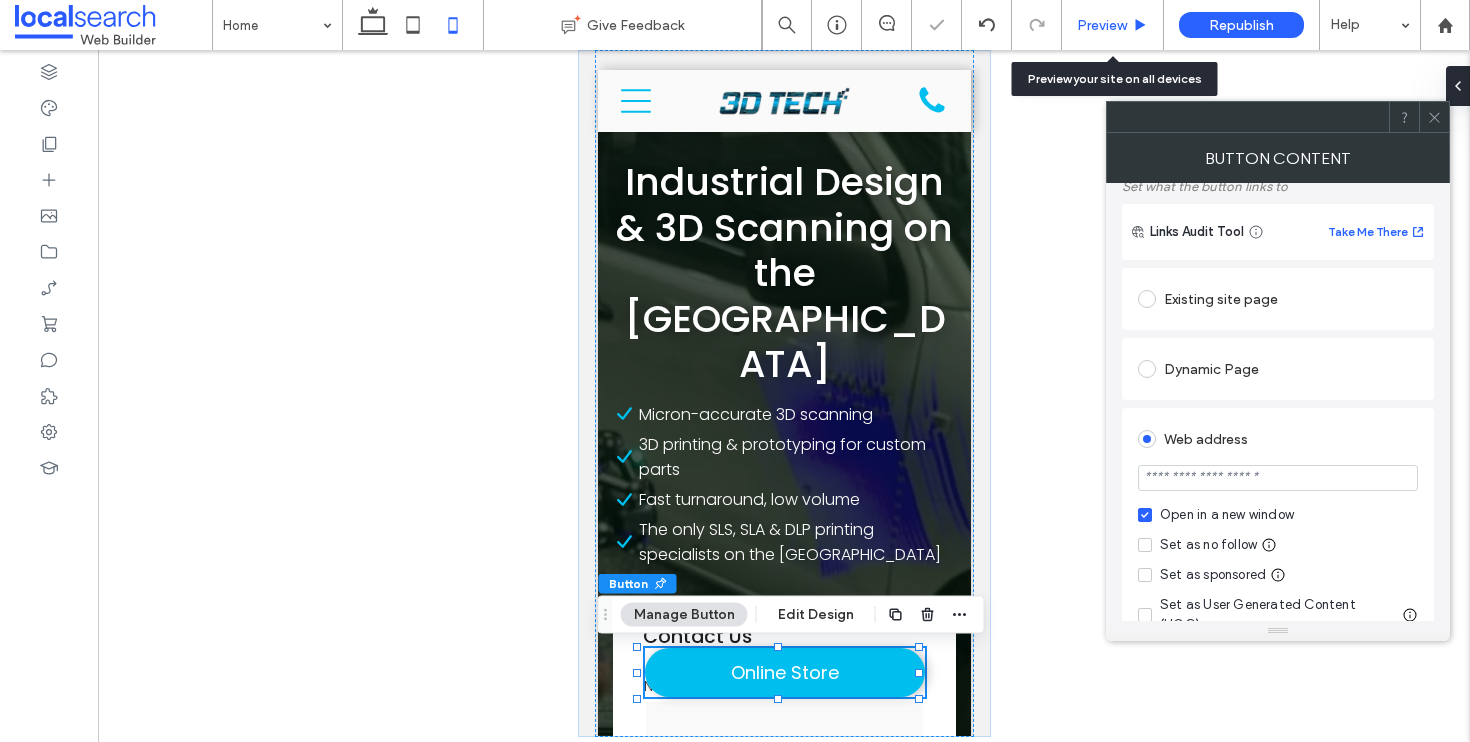 click on "Preview" at bounding box center (1102, 25) 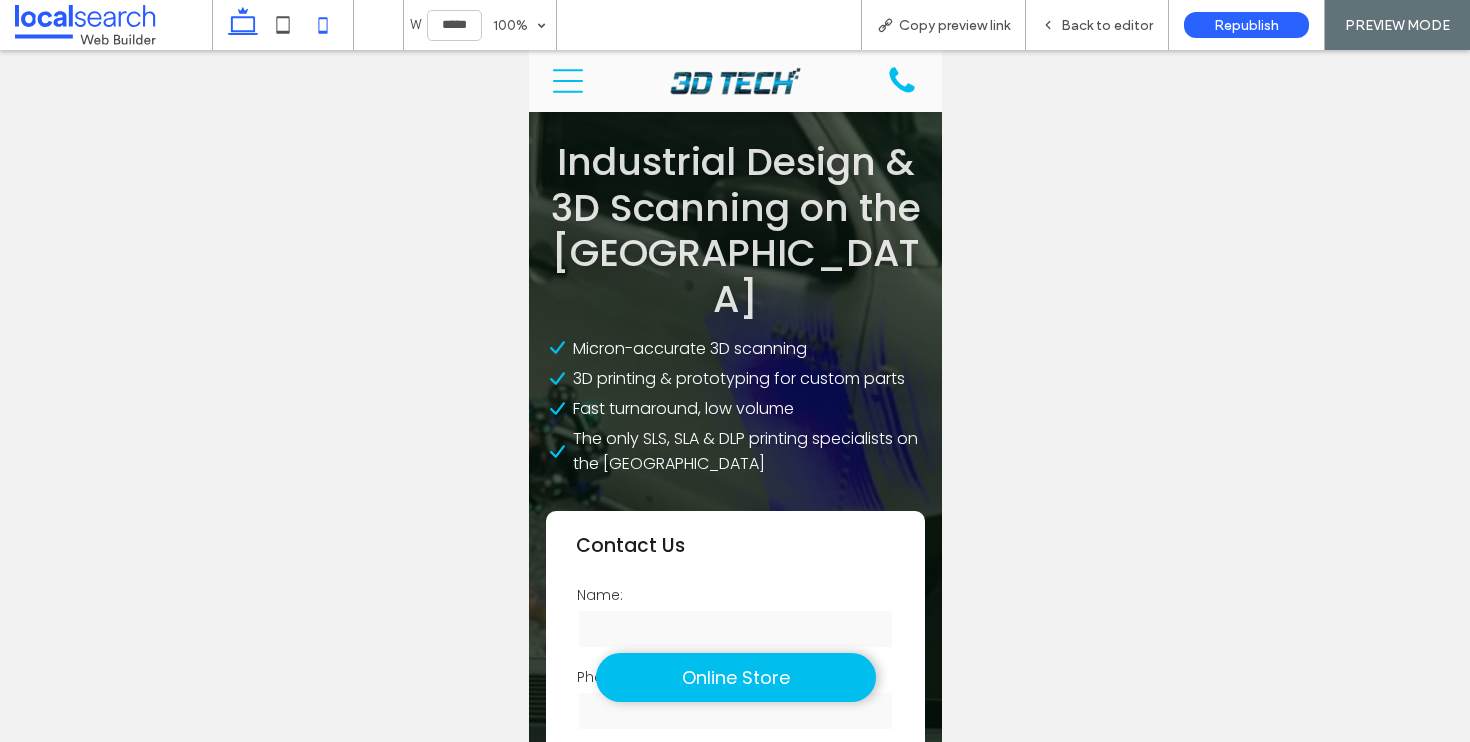click 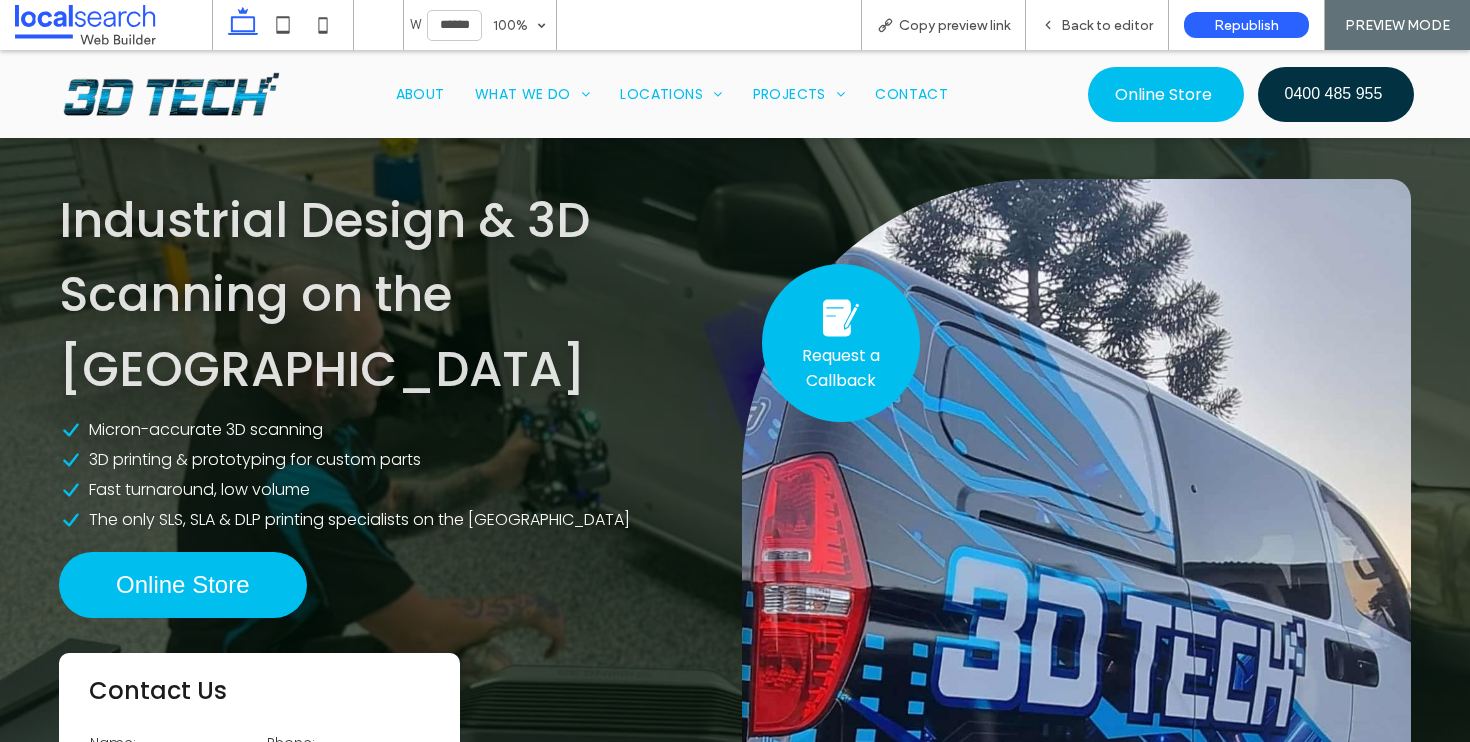 type on "******" 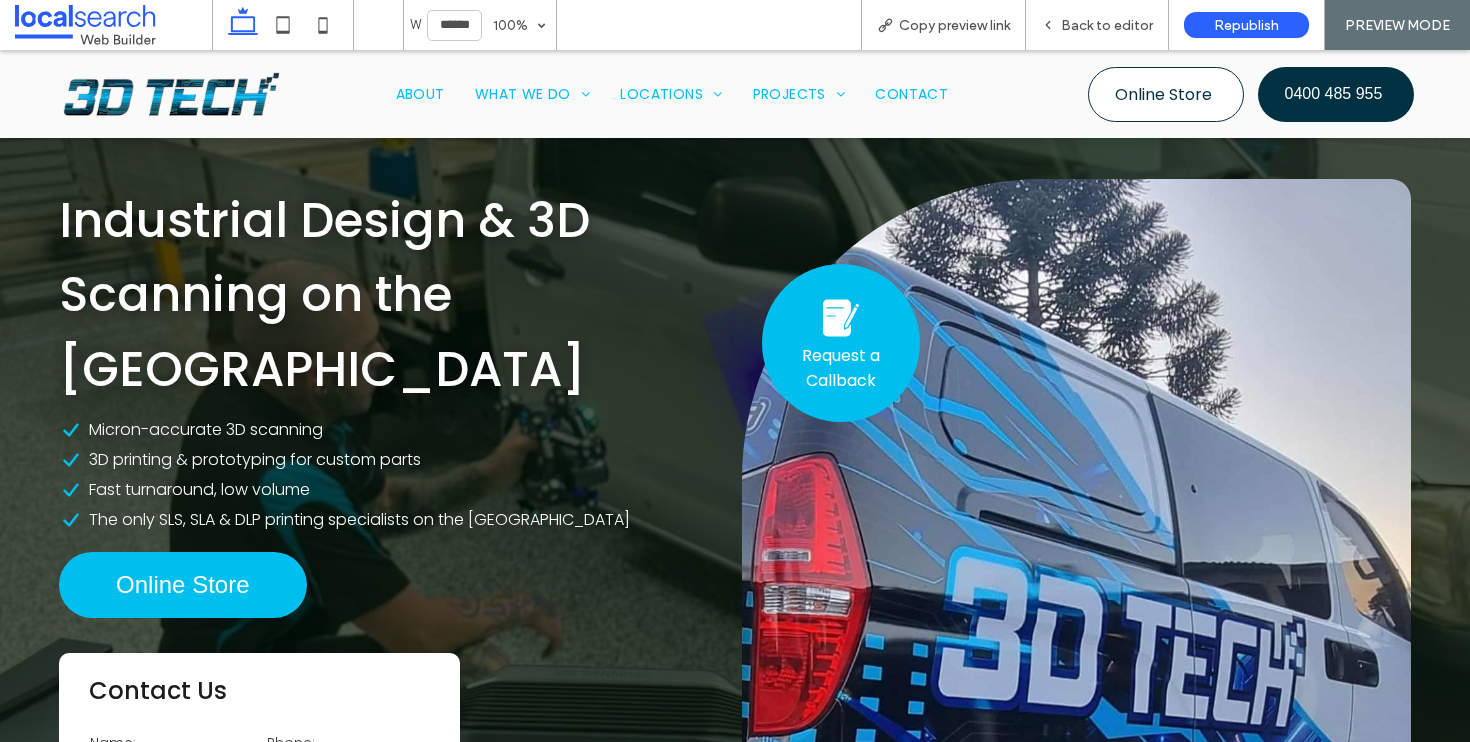 click on "Online Store" at bounding box center [1163, 94] 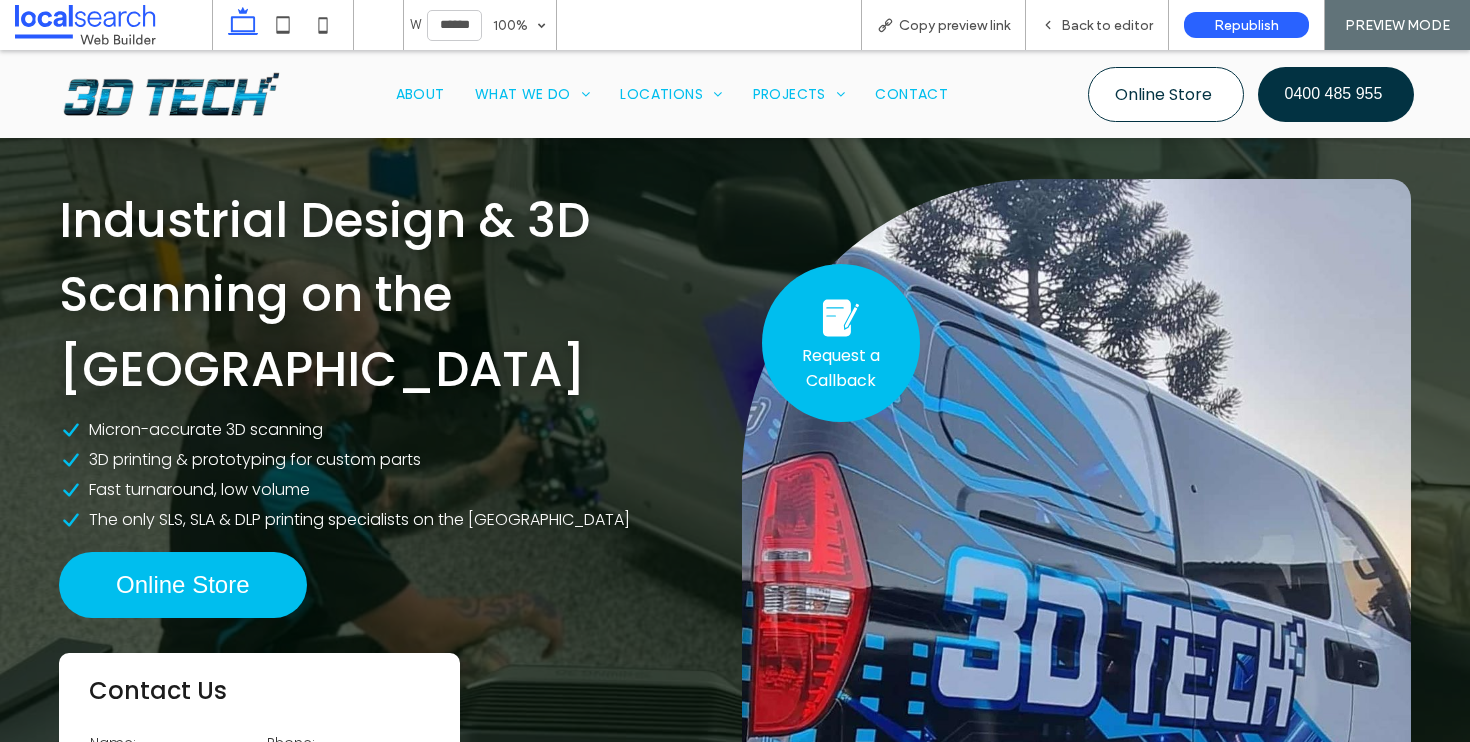 click on "Online Store" at bounding box center [1163, 94] 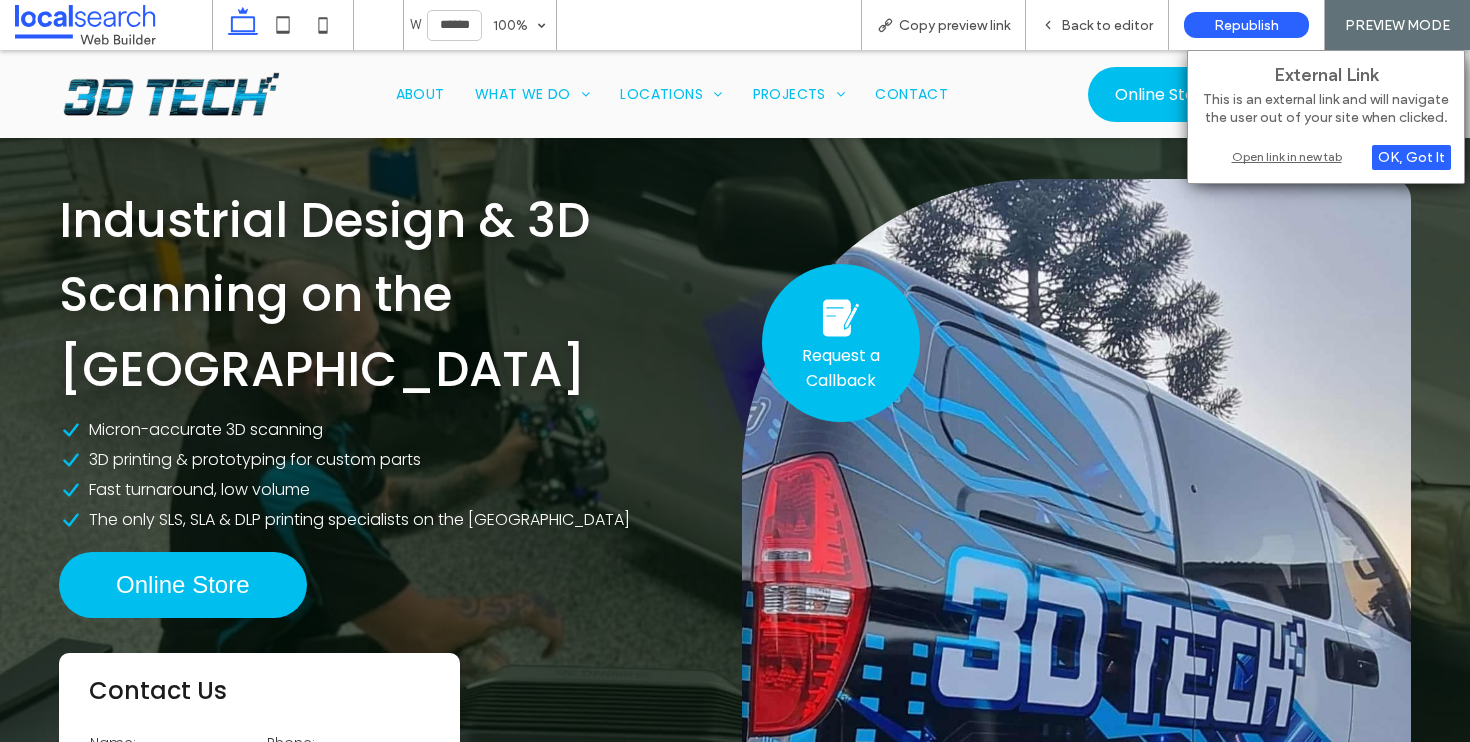 click on "Open link in new tab" at bounding box center [1326, 156] 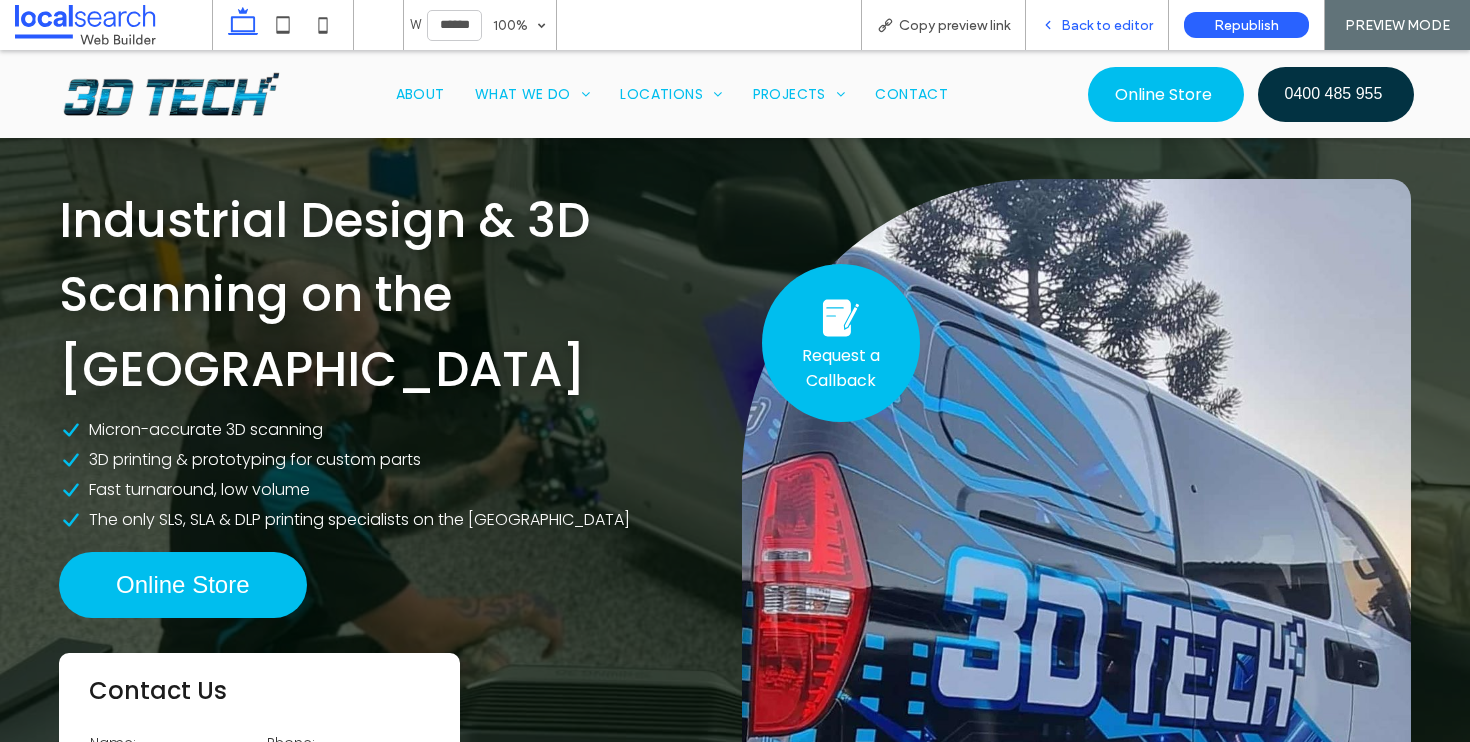 click on "Back to editor" at bounding box center [1107, 25] 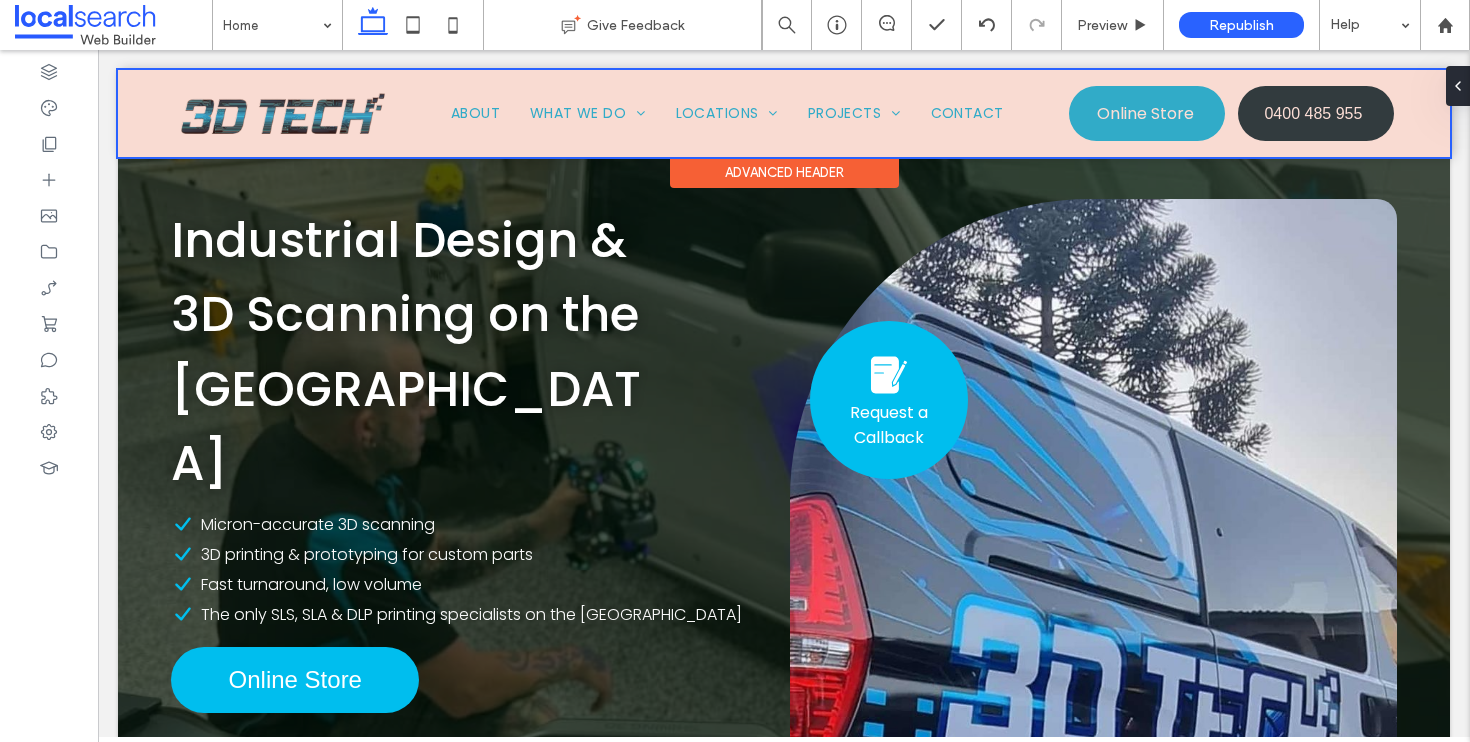 click at bounding box center [784, 113] 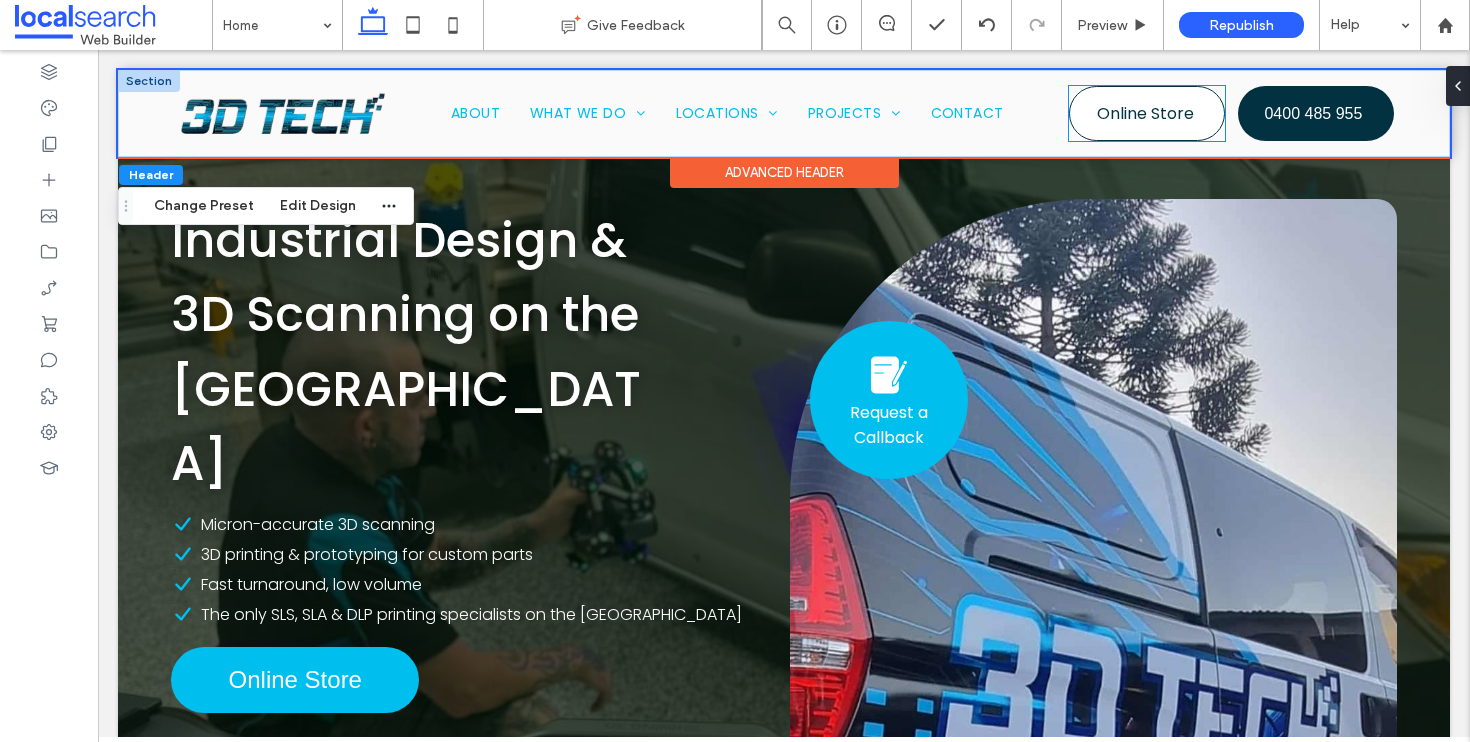 click on "Online Store" at bounding box center [1145, 113] 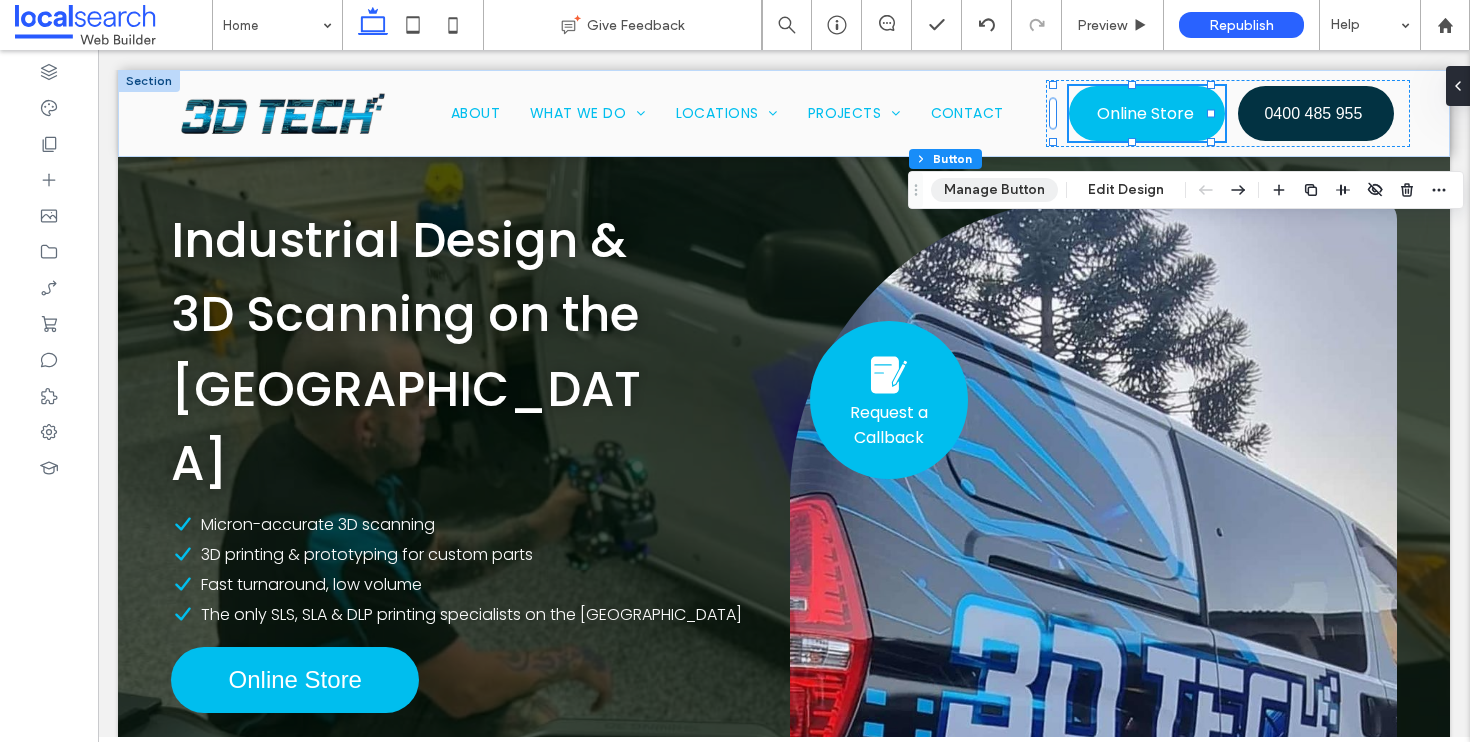 click on "Manage Button" at bounding box center [994, 190] 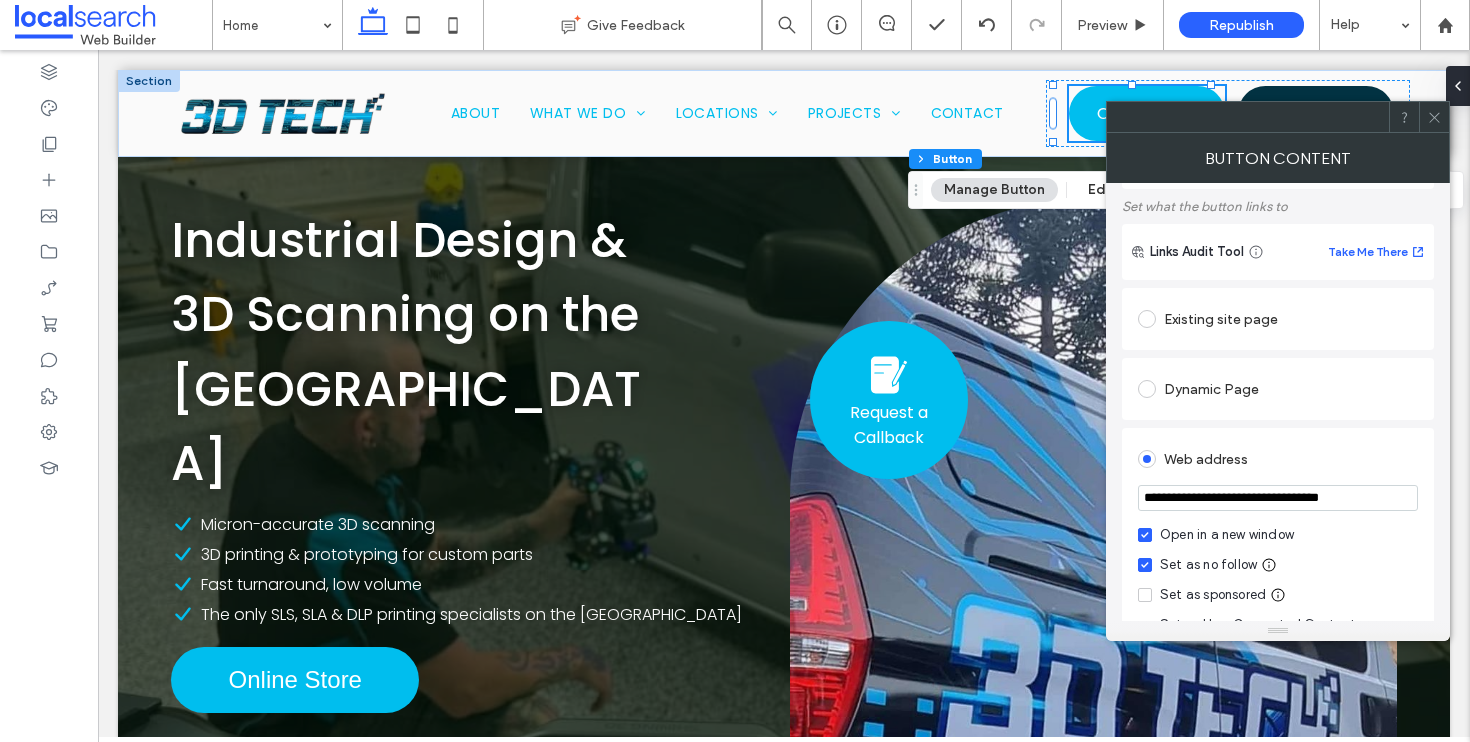 scroll, scrollTop: 184, scrollLeft: 0, axis: vertical 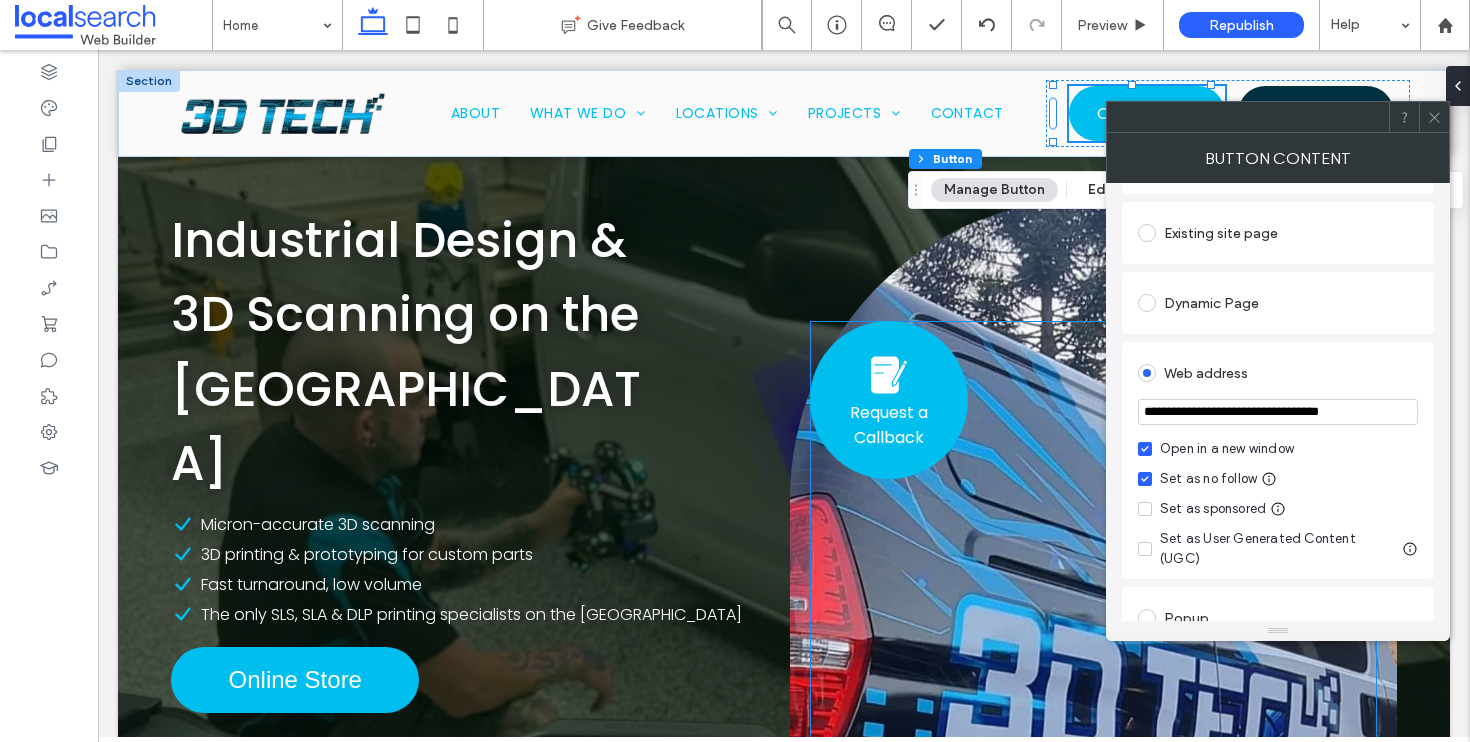 drag, startPoint x: 1359, startPoint y: 467, endPoint x: 1025, endPoint y: 401, distance: 340.45853 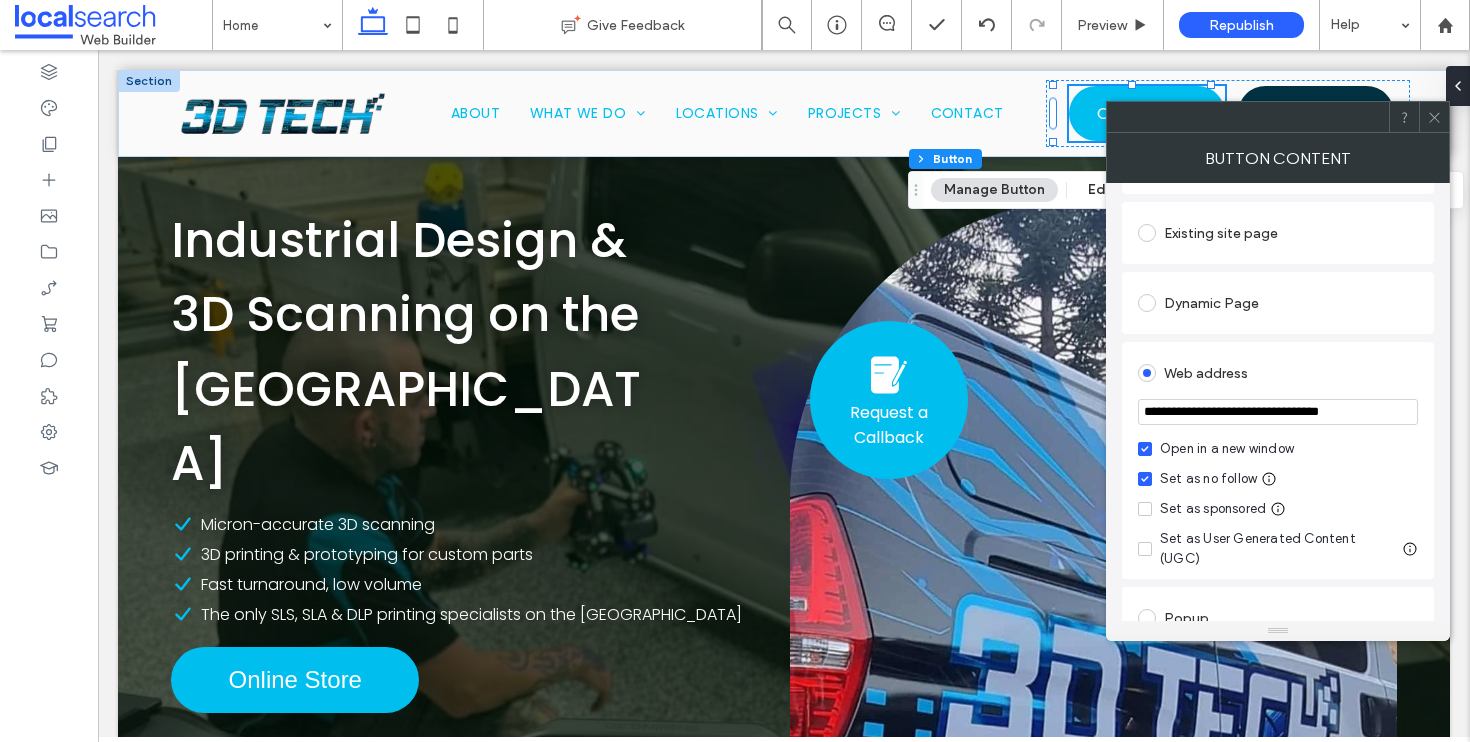 click 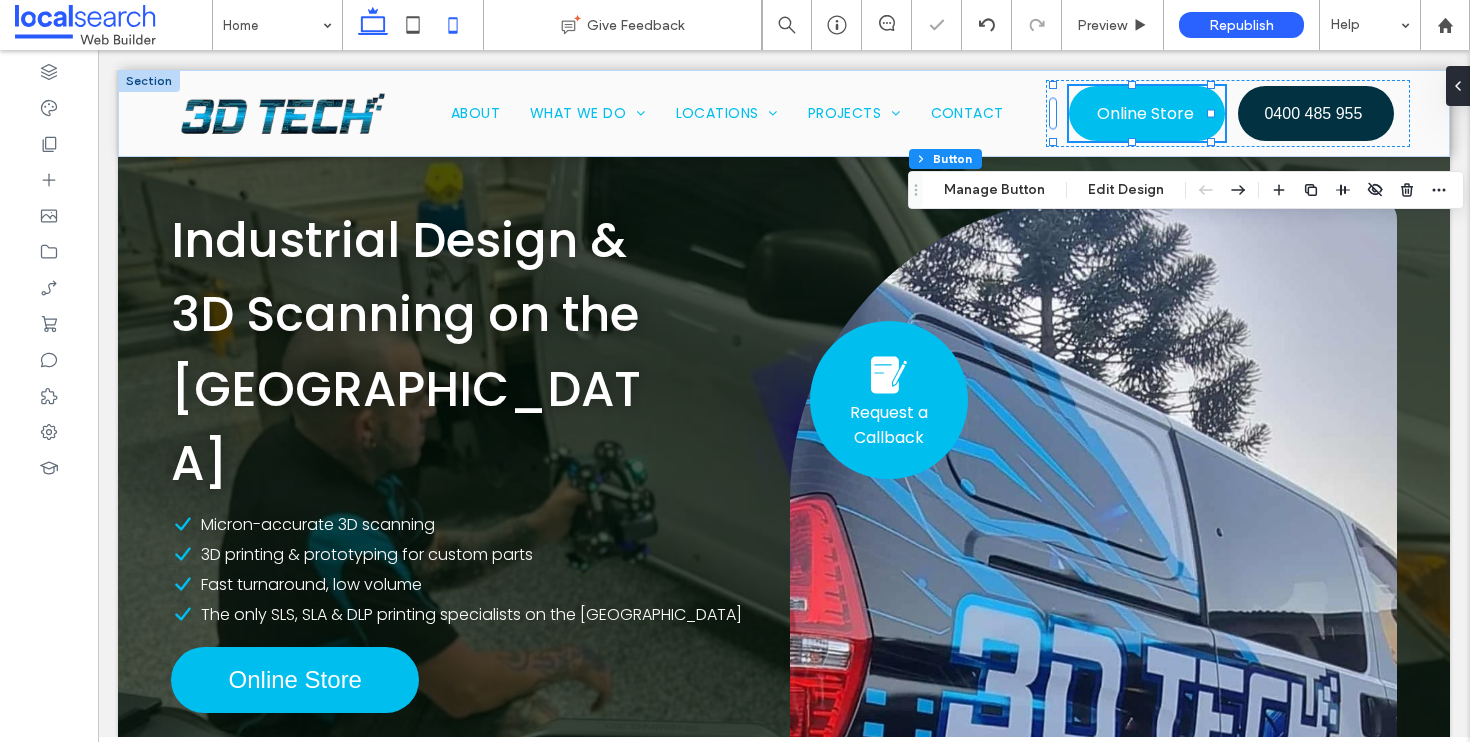 click 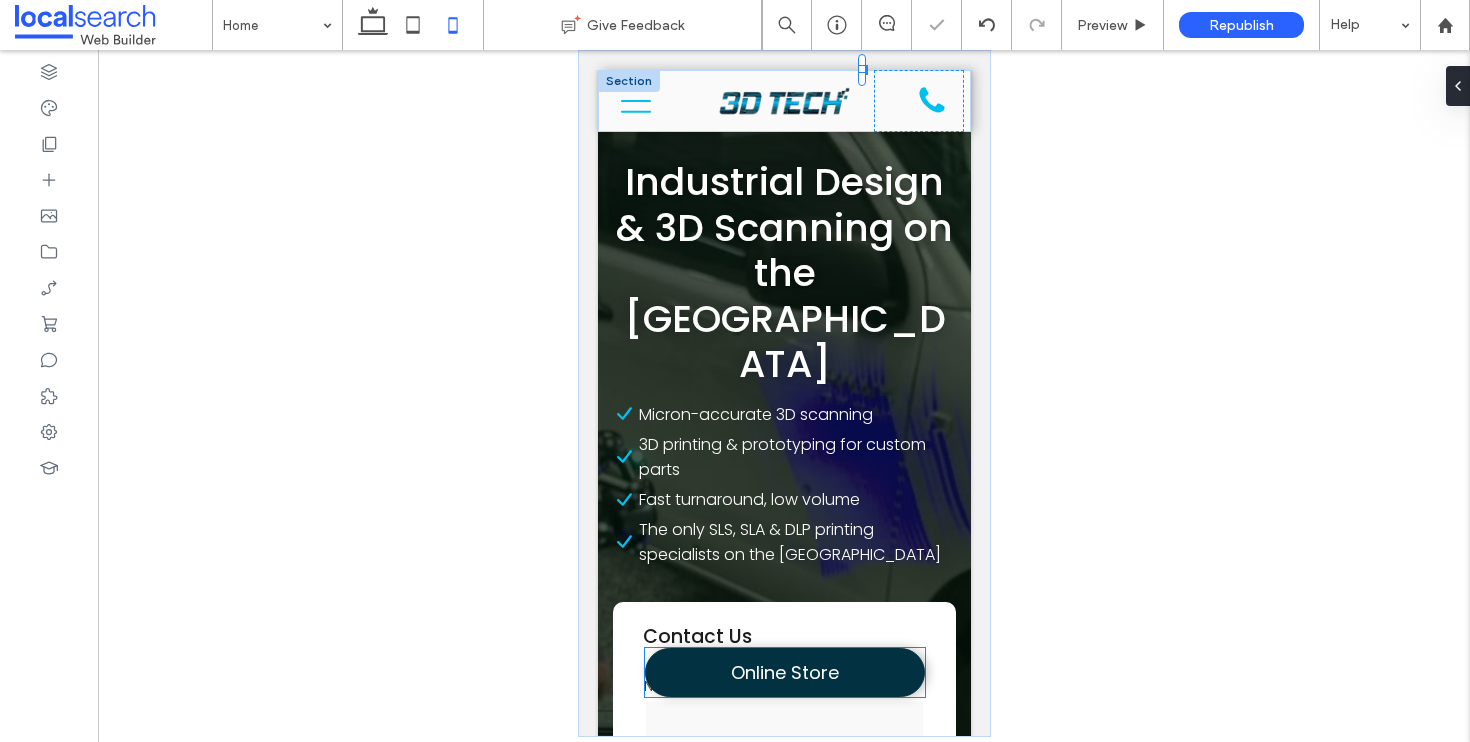 click on "Online Store" at bounding box center (784, 672) 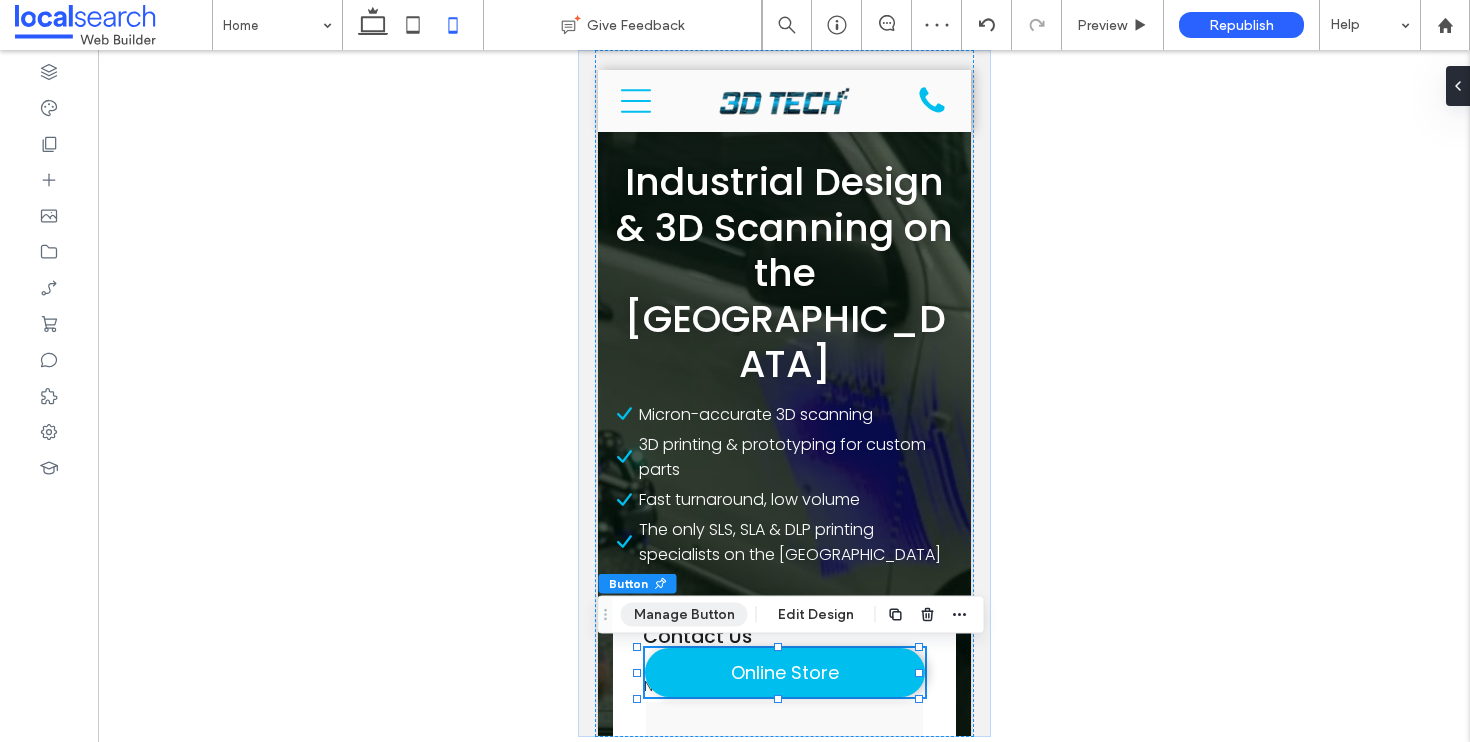 click on "Manage Button" at bounding box center (684, 615) 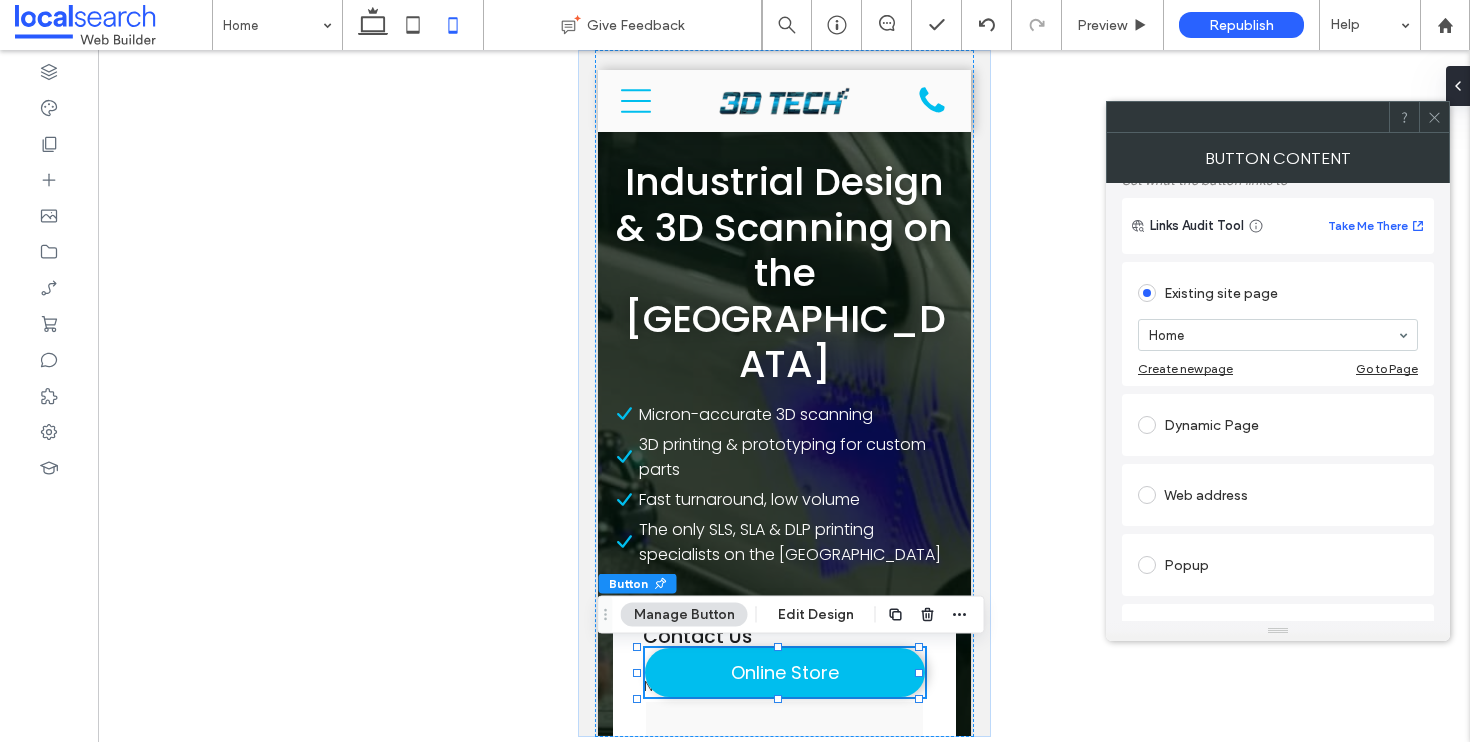 click on "Web address" at bounding box center (1278, 495) 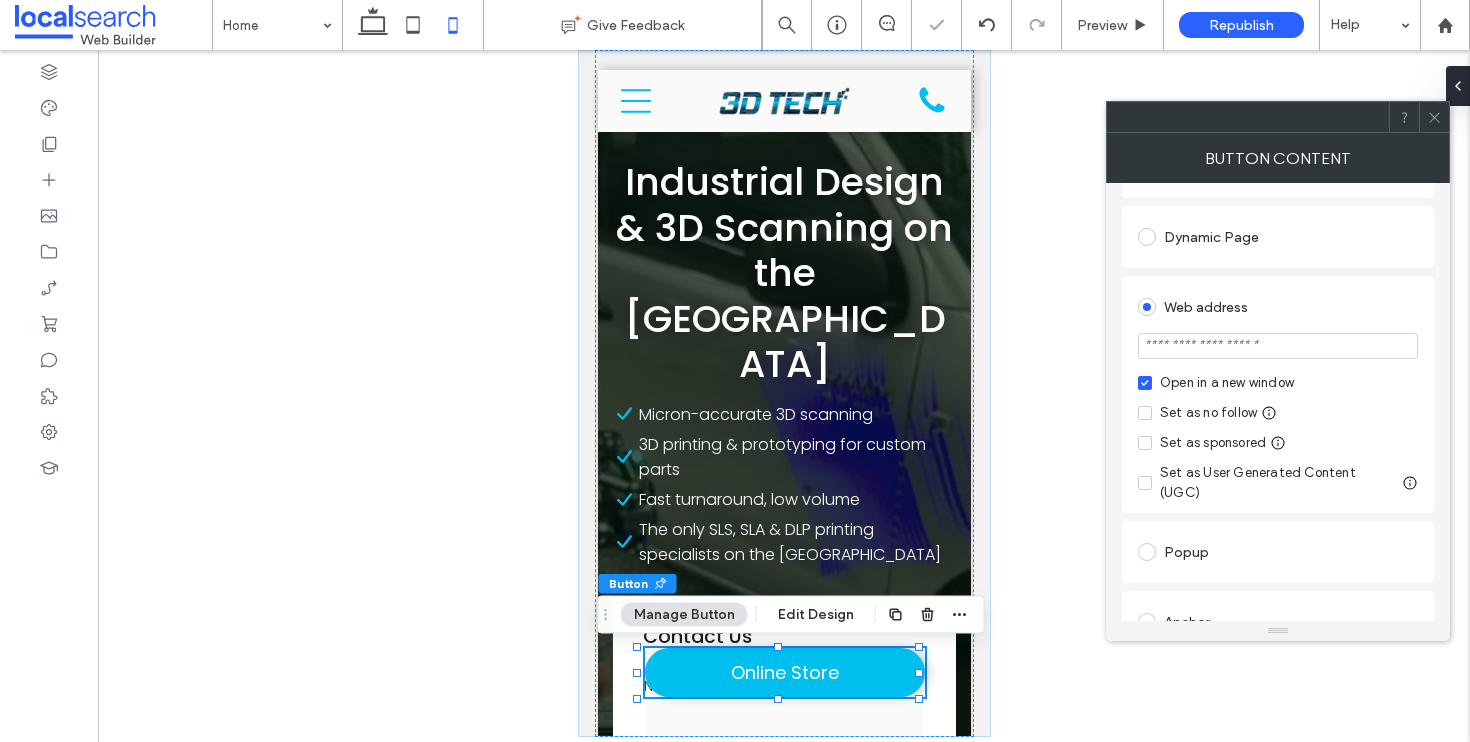 scroll, scrollTop: 267, scrollLeft: 0, axis: vertical 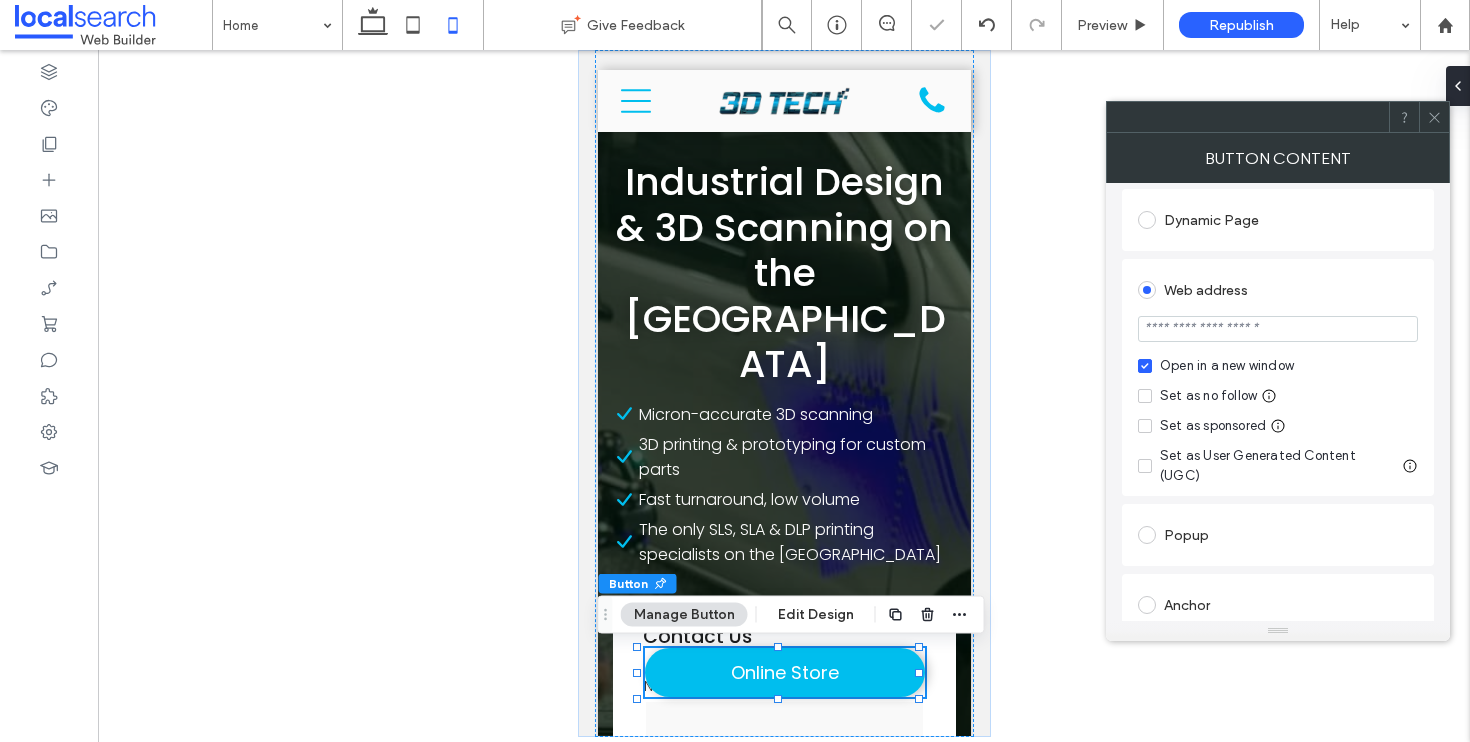 click at bounding box center (1278, 329) 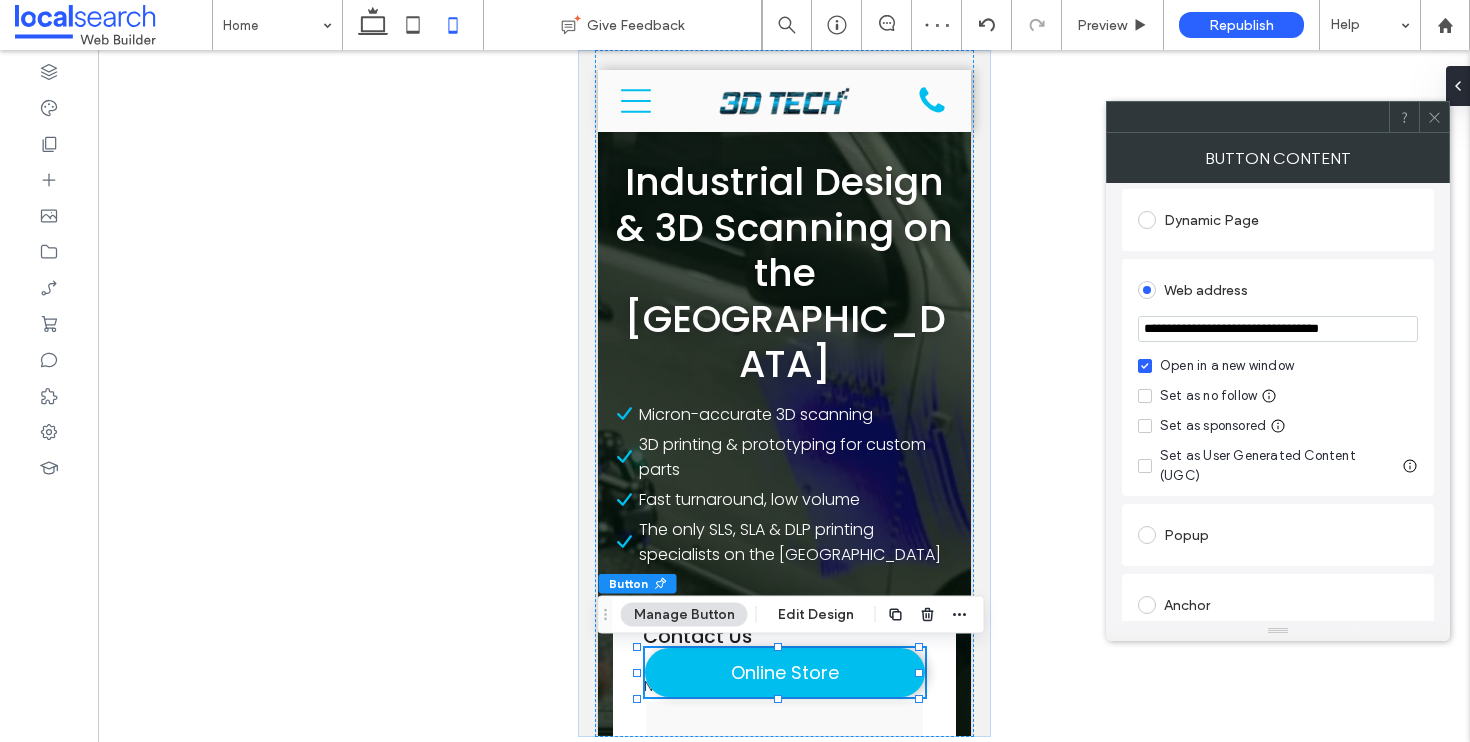 type on "**********" 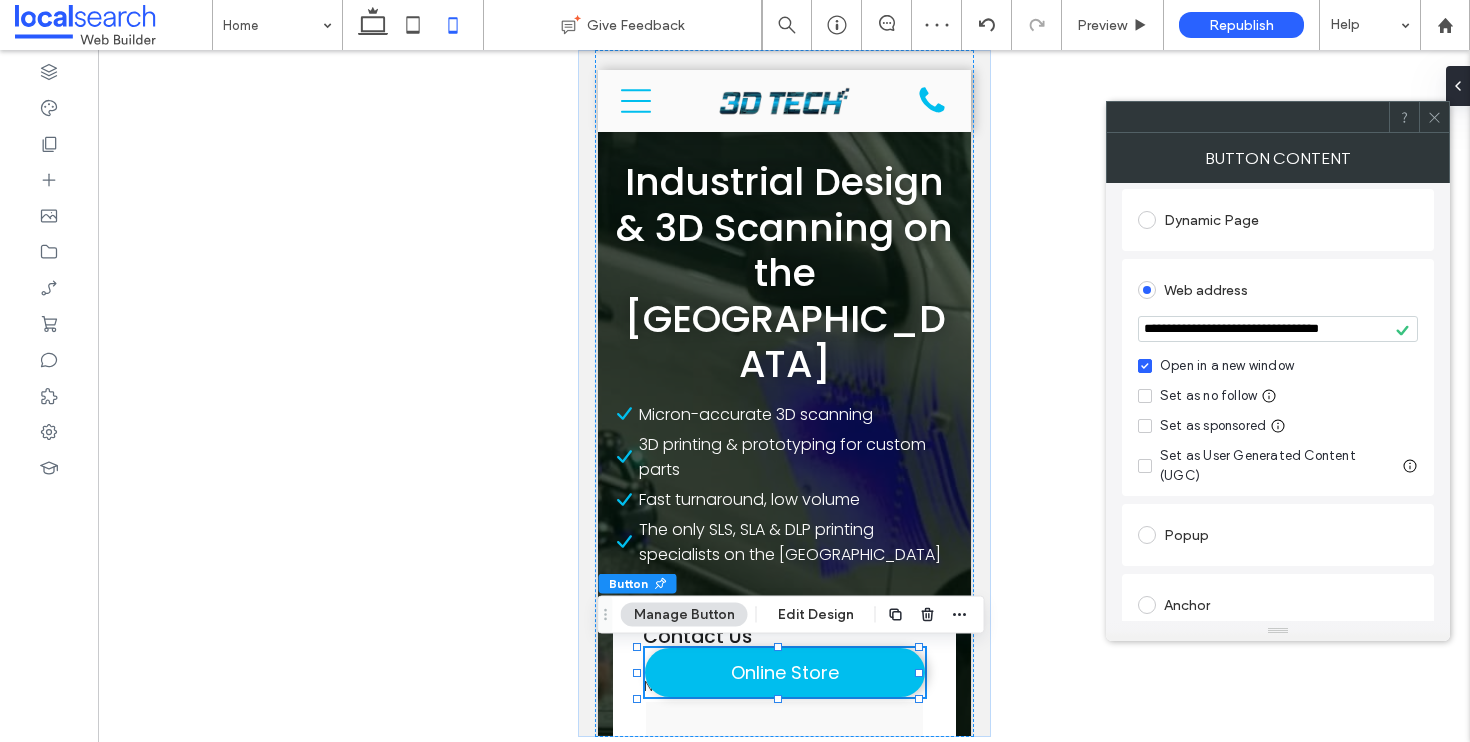 click 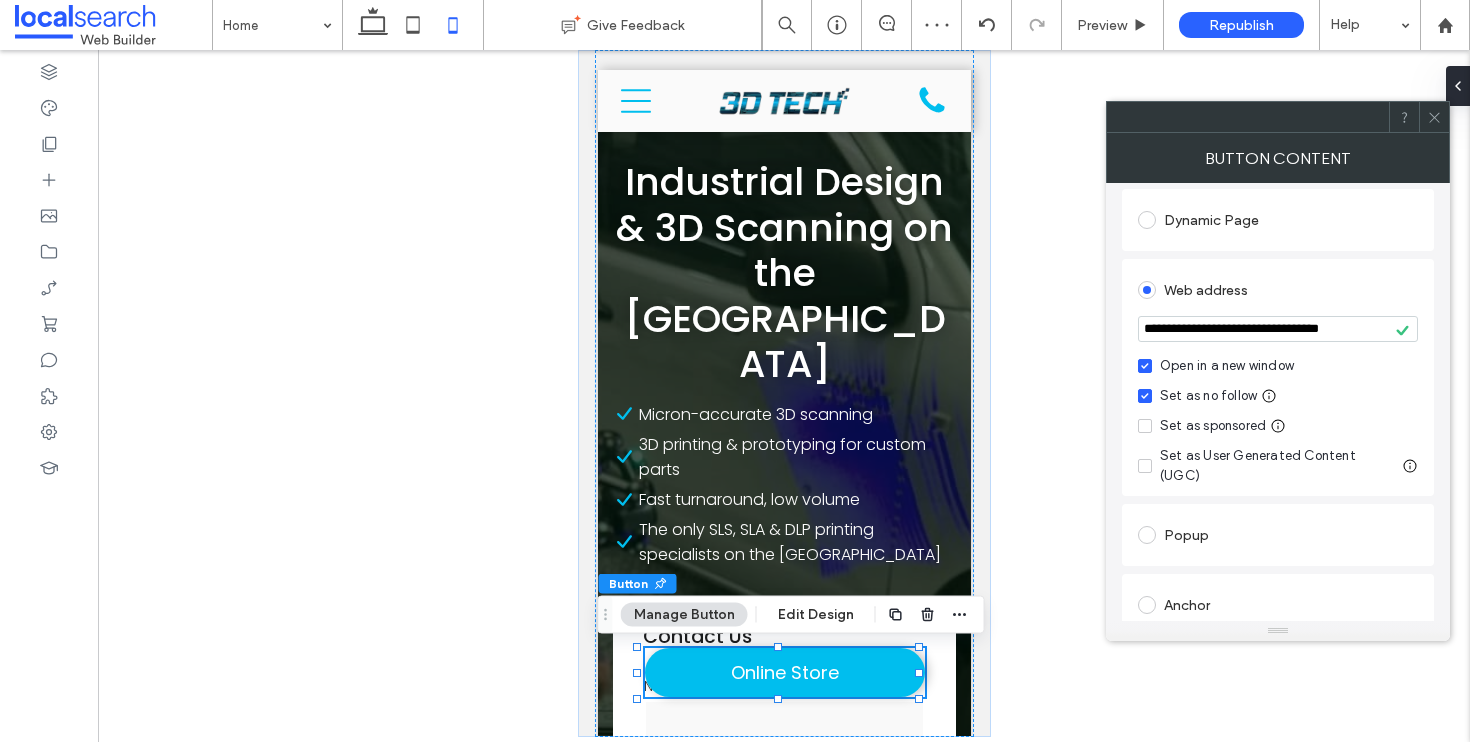 click on "**********" at bounding box center (1278, 377) 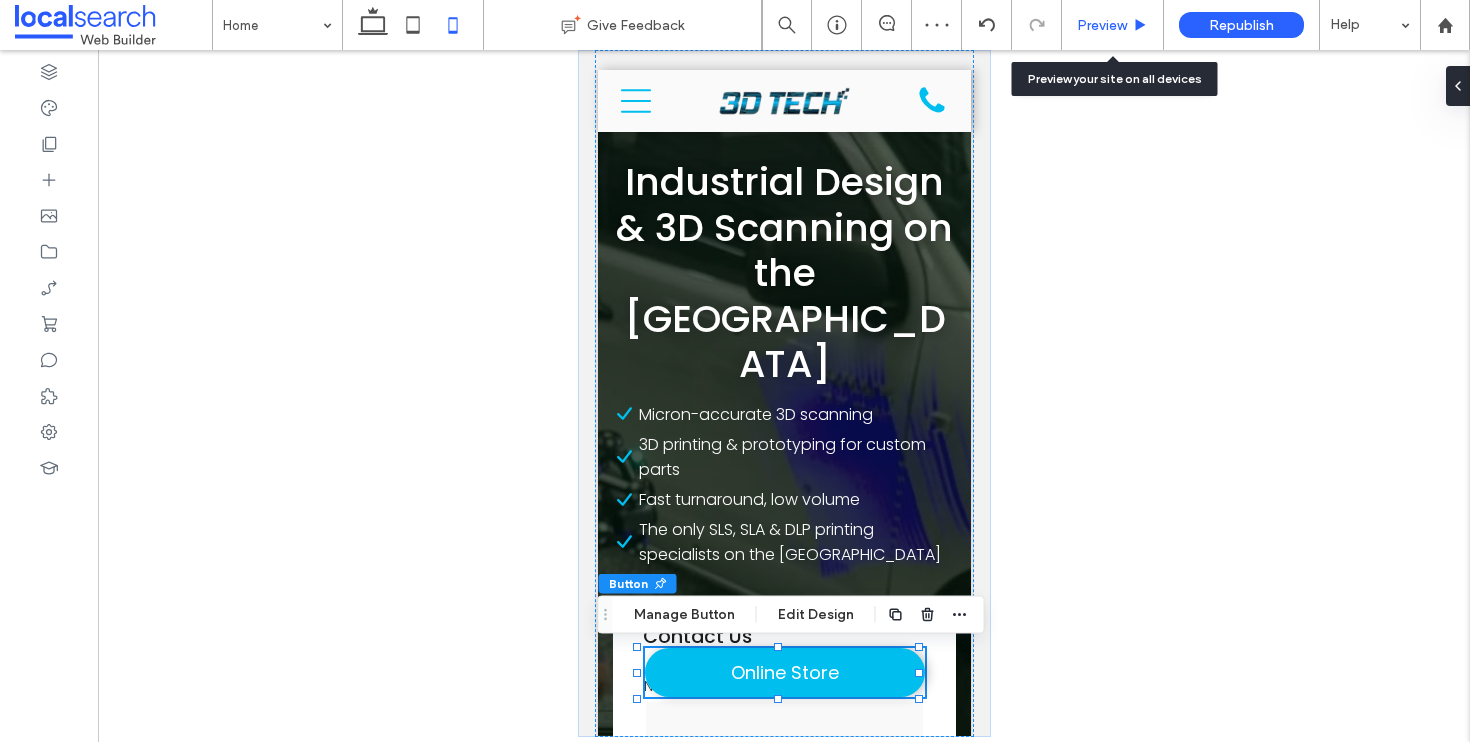 click on "Preview" at bounding box center [1113, 25] 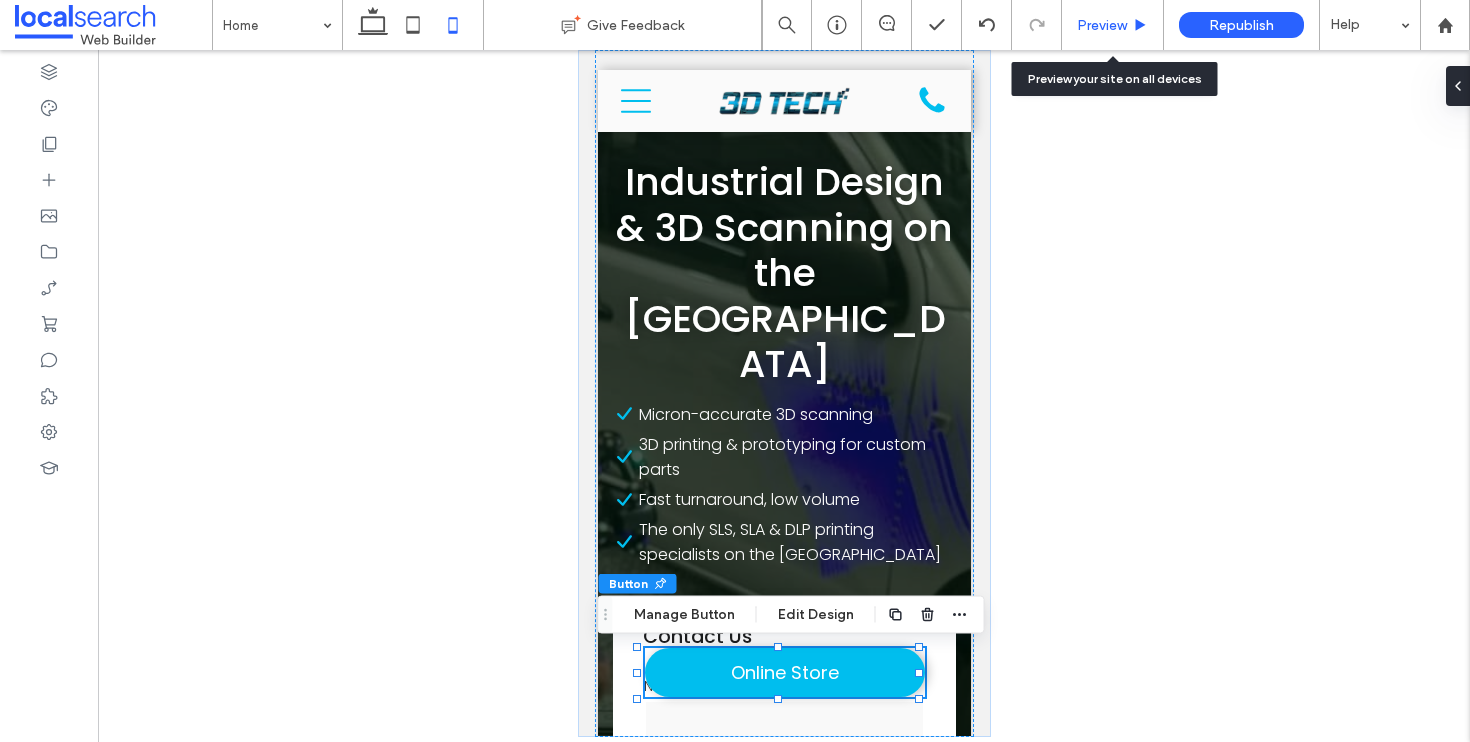 click on "Preview" at bounding box center (1102, 25) 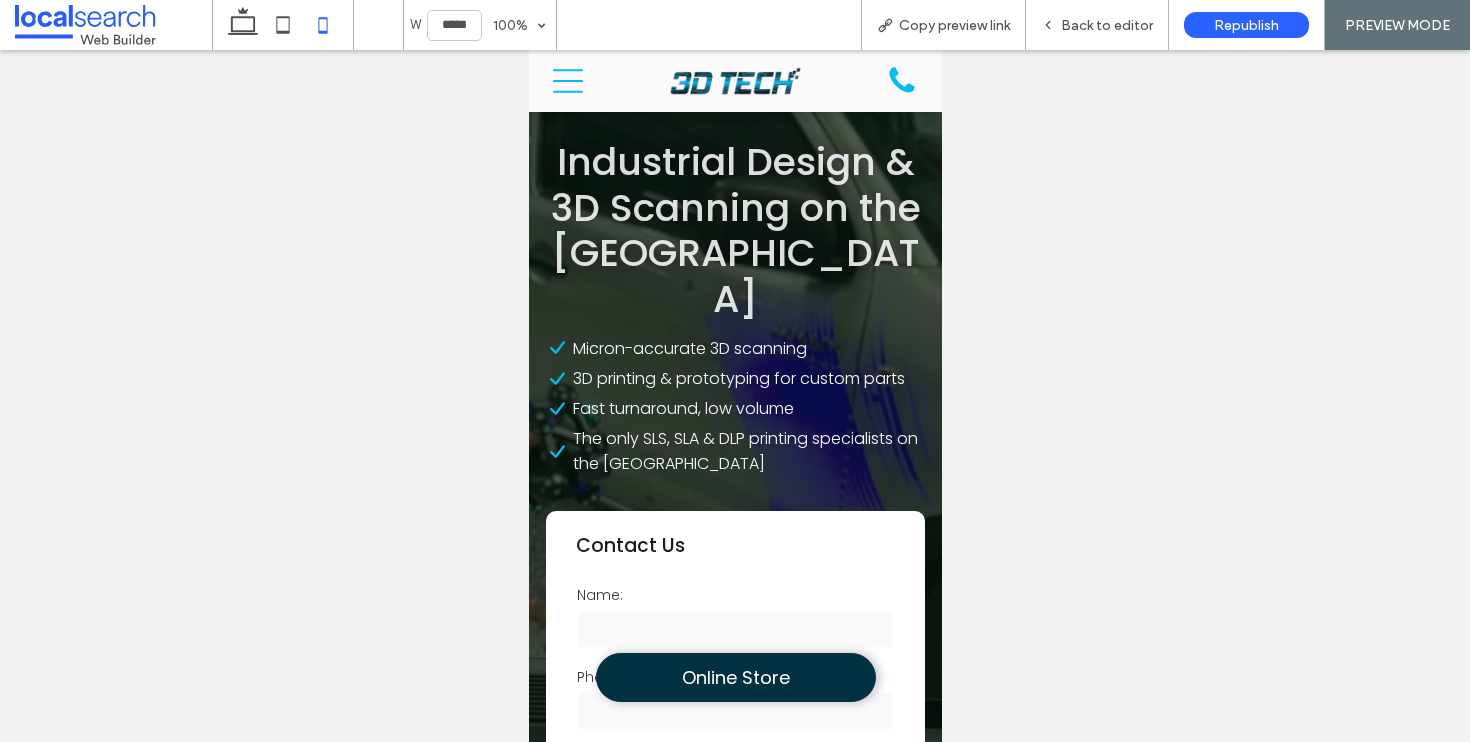 click on "Online Store" at bounding box center [735, 677] 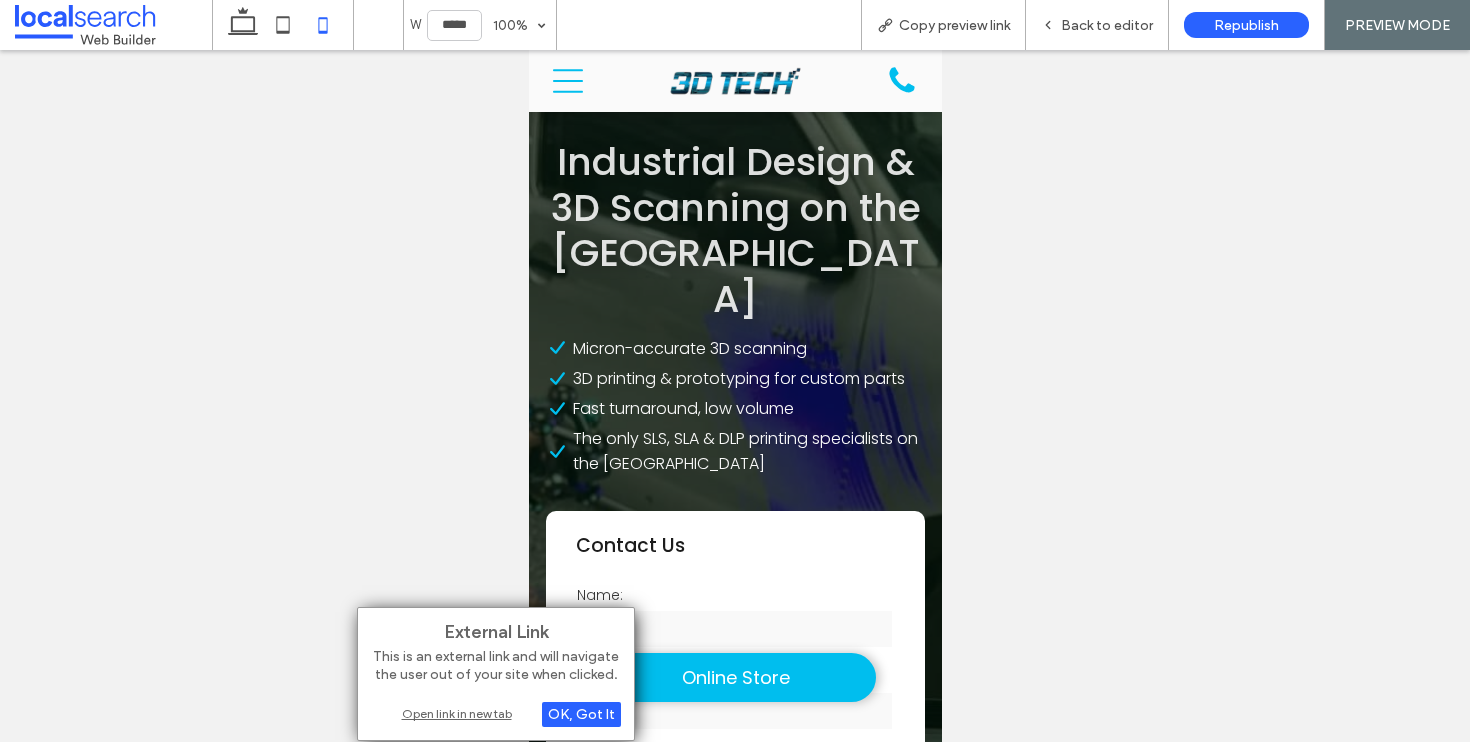 click on "Open link in new tab" at bounding box center (496, 713) 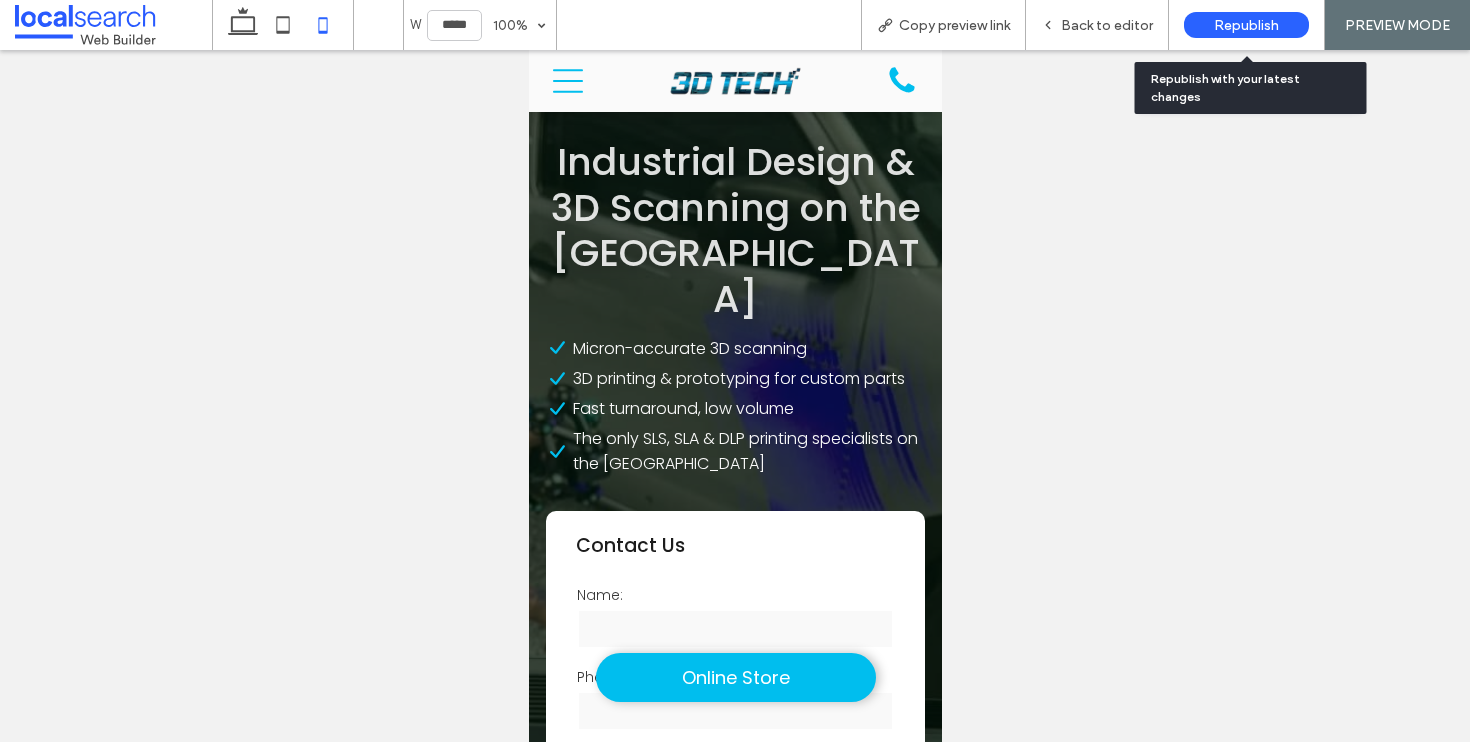 click on "Republish" at bounding box center [1246, 25] 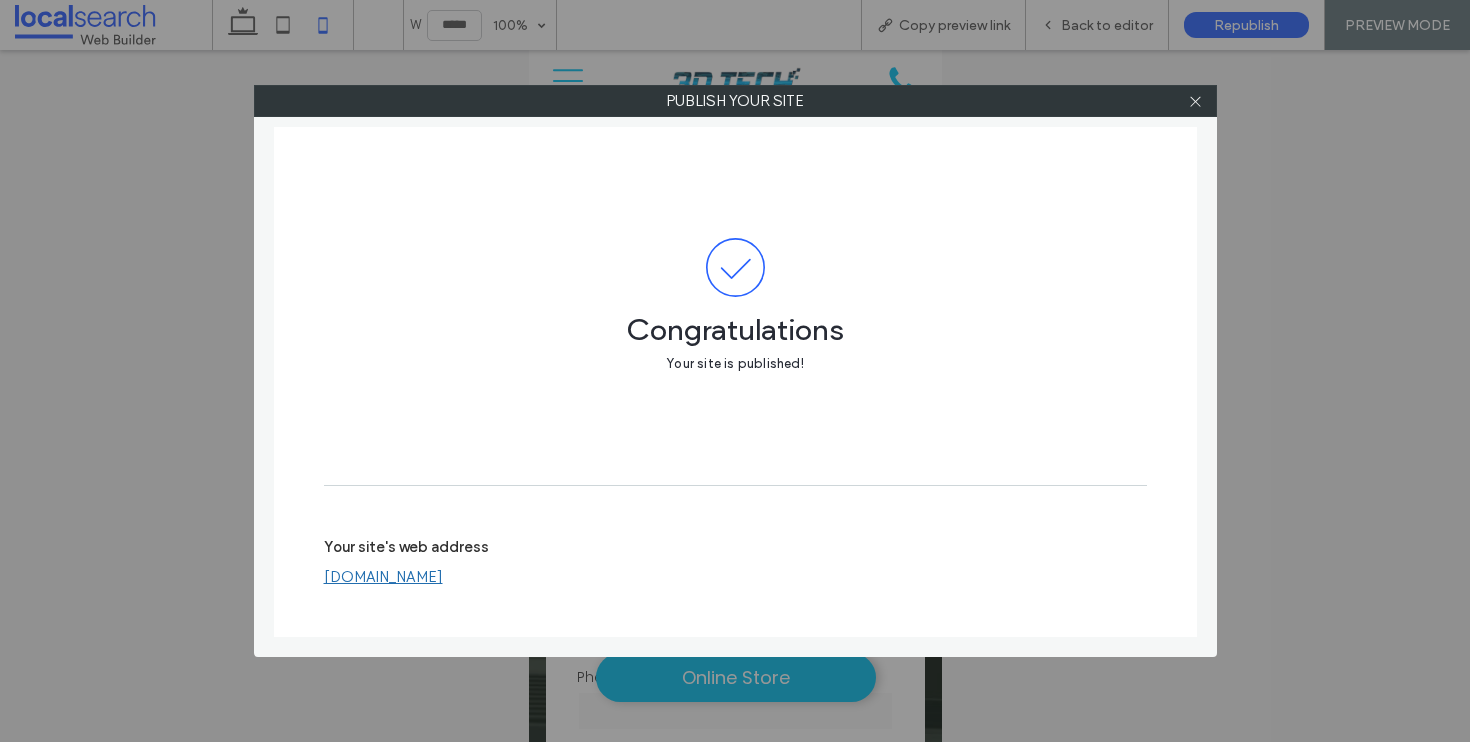 click on "[DOMAIN_NAME]" at bounding box center [383, 577] 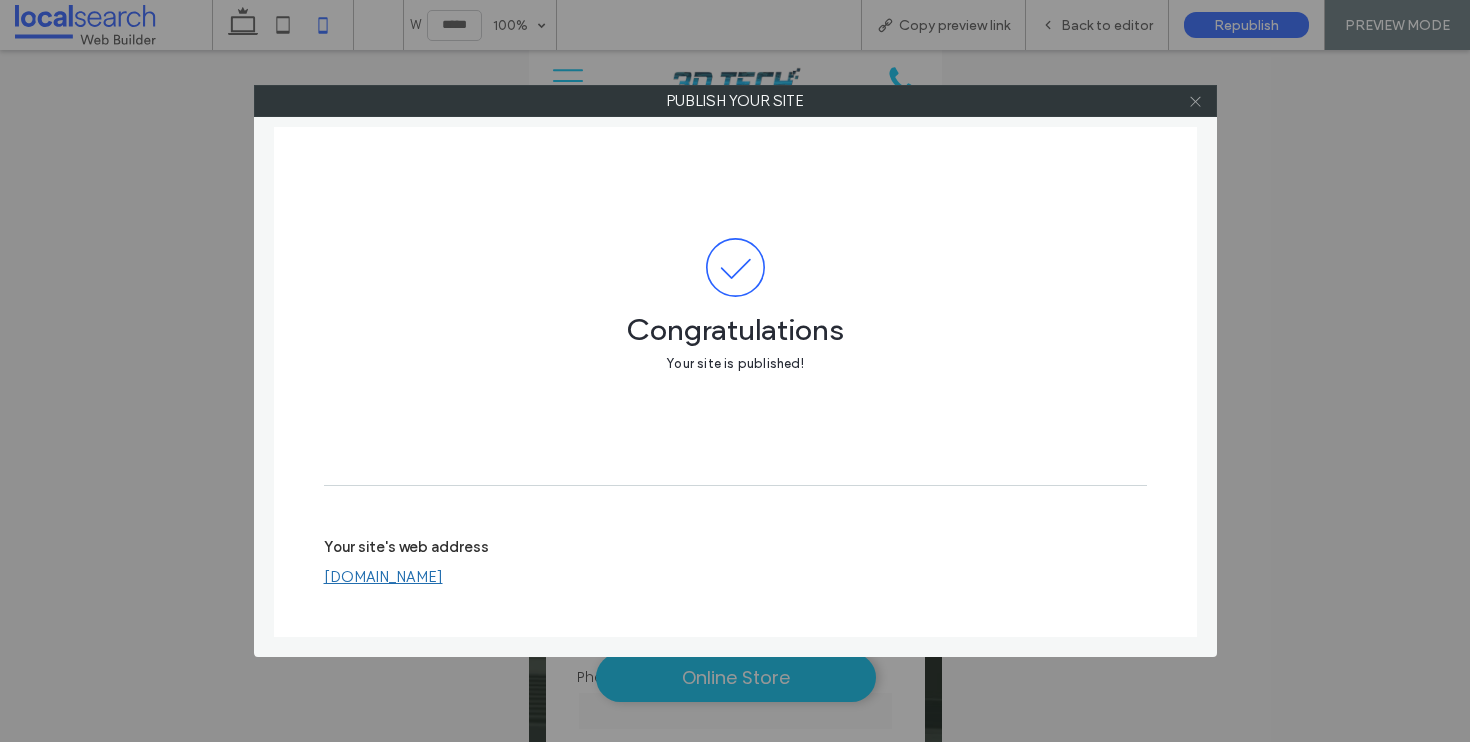 click 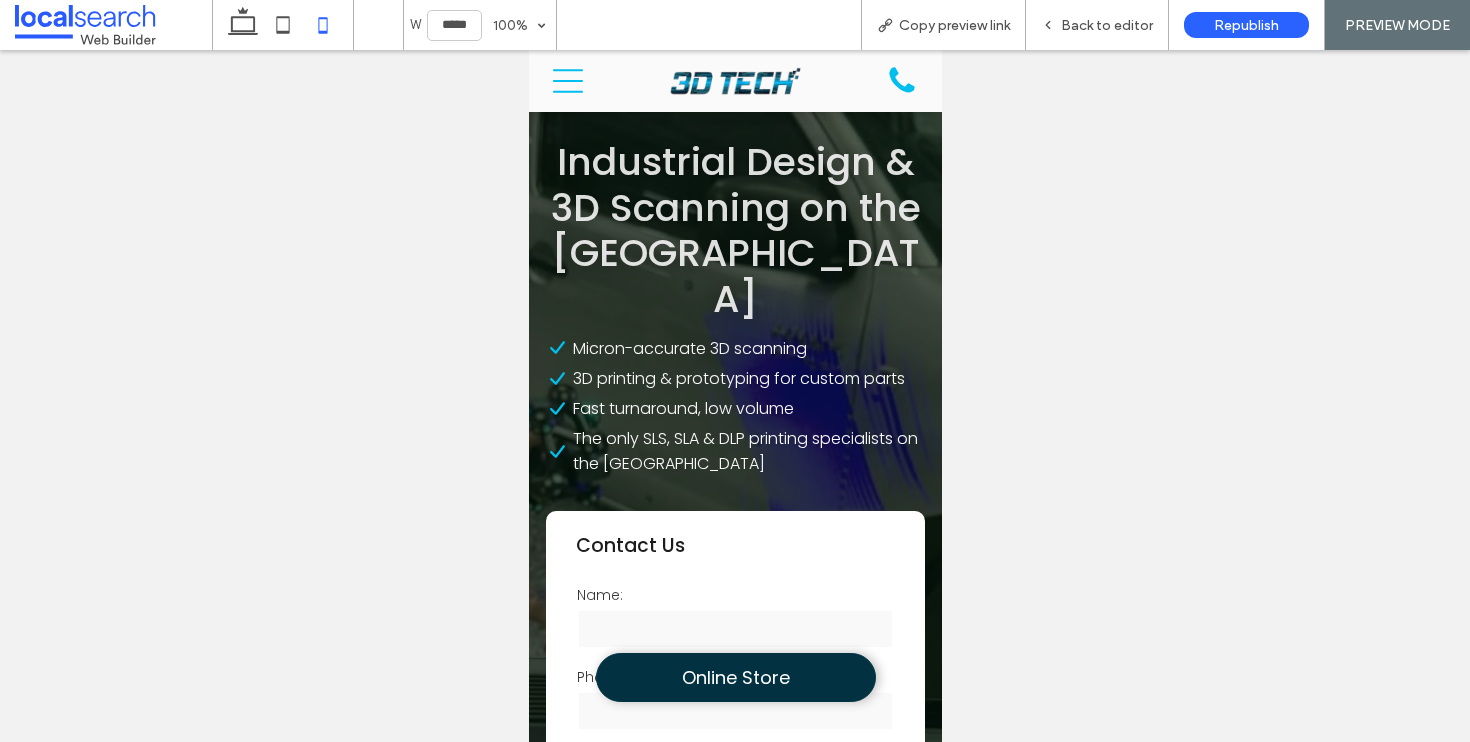 click on "Online Store" at bounding box center (735, 677) 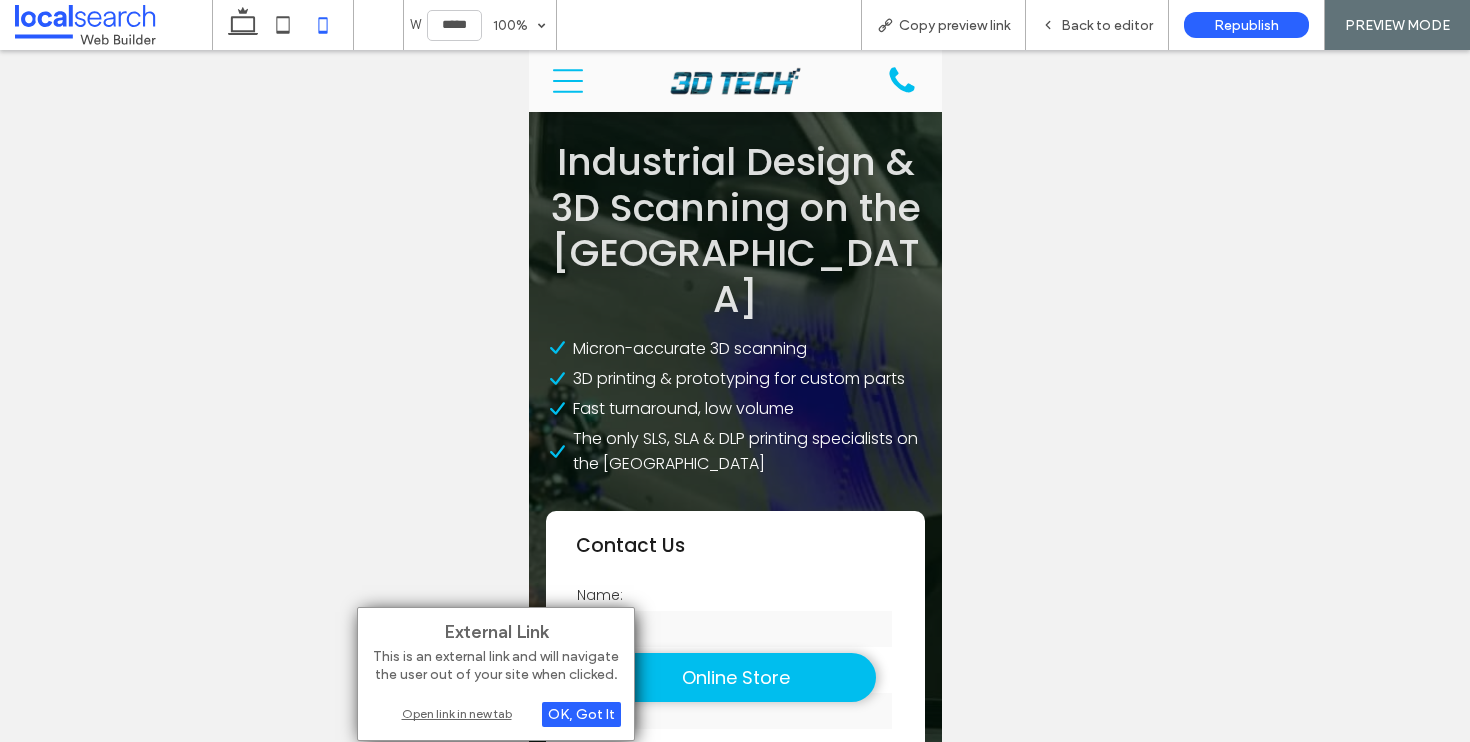 click on "Open link in new tab" at bounding box center [496, 713] 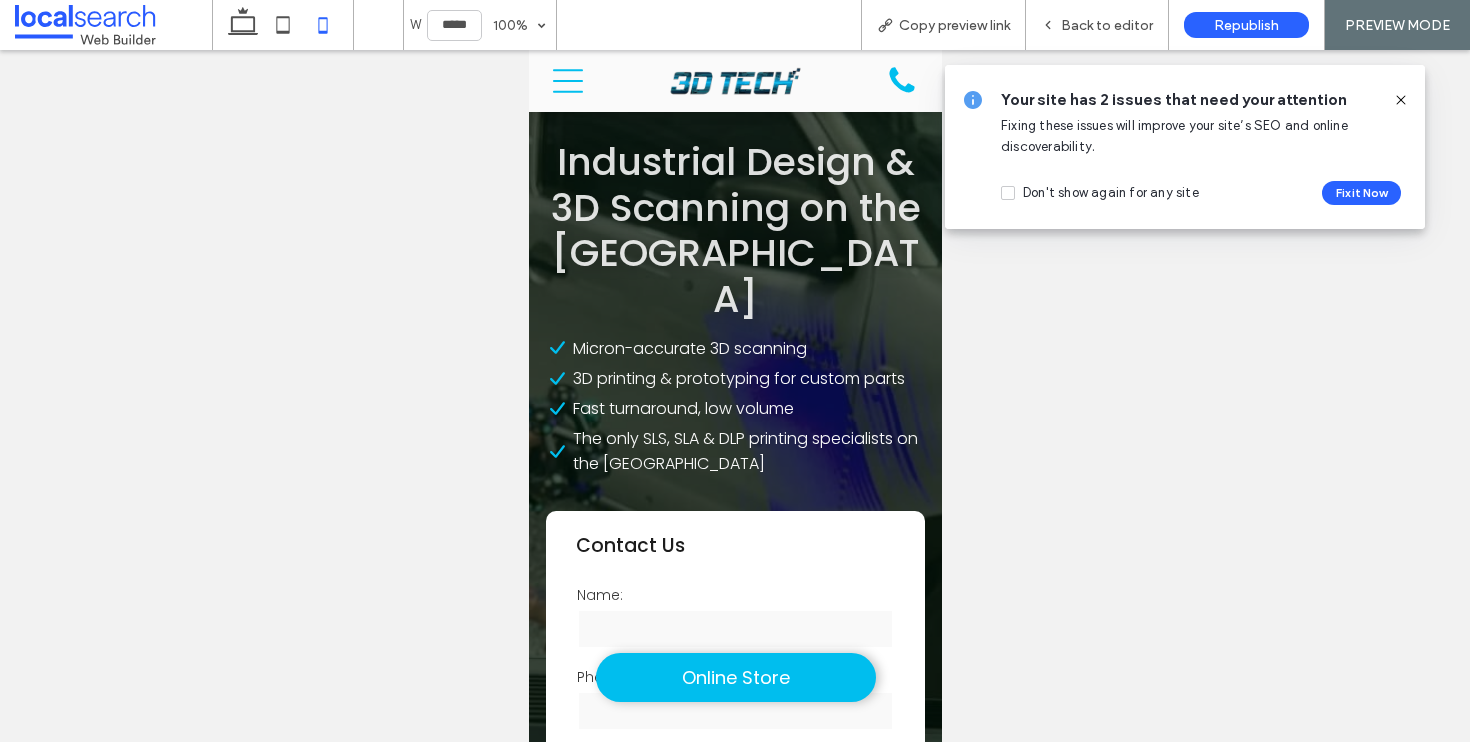 click 